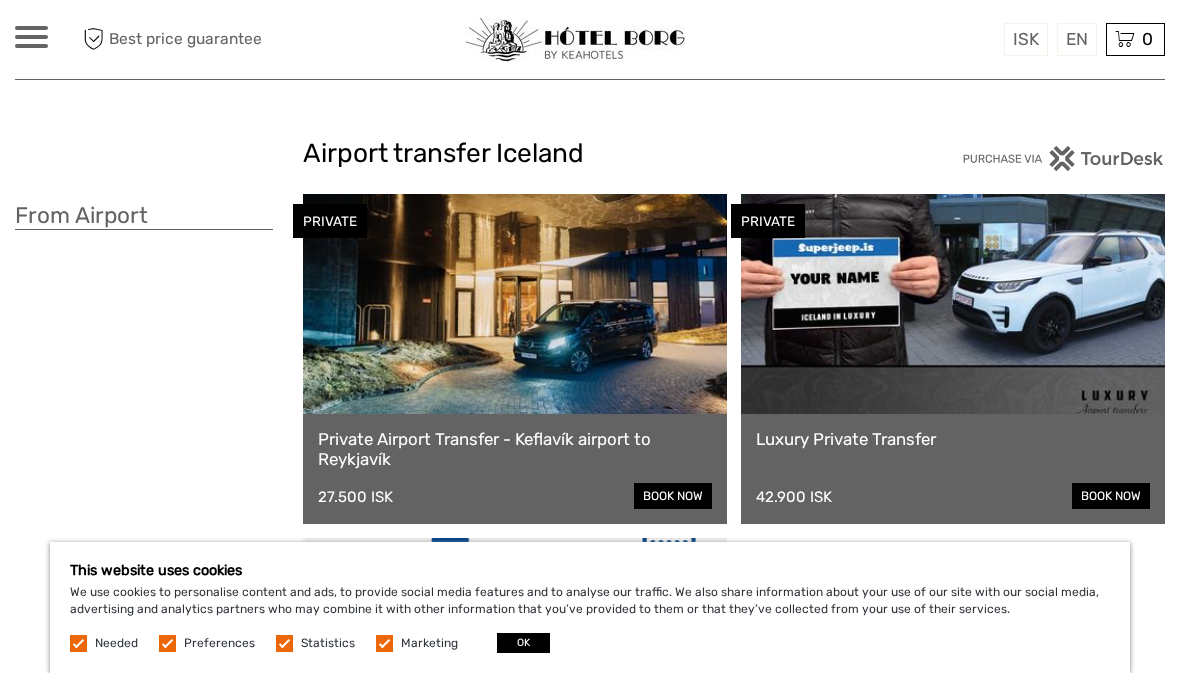 scroll, scrollTop: 0, scrollLeft: 0, axis: both 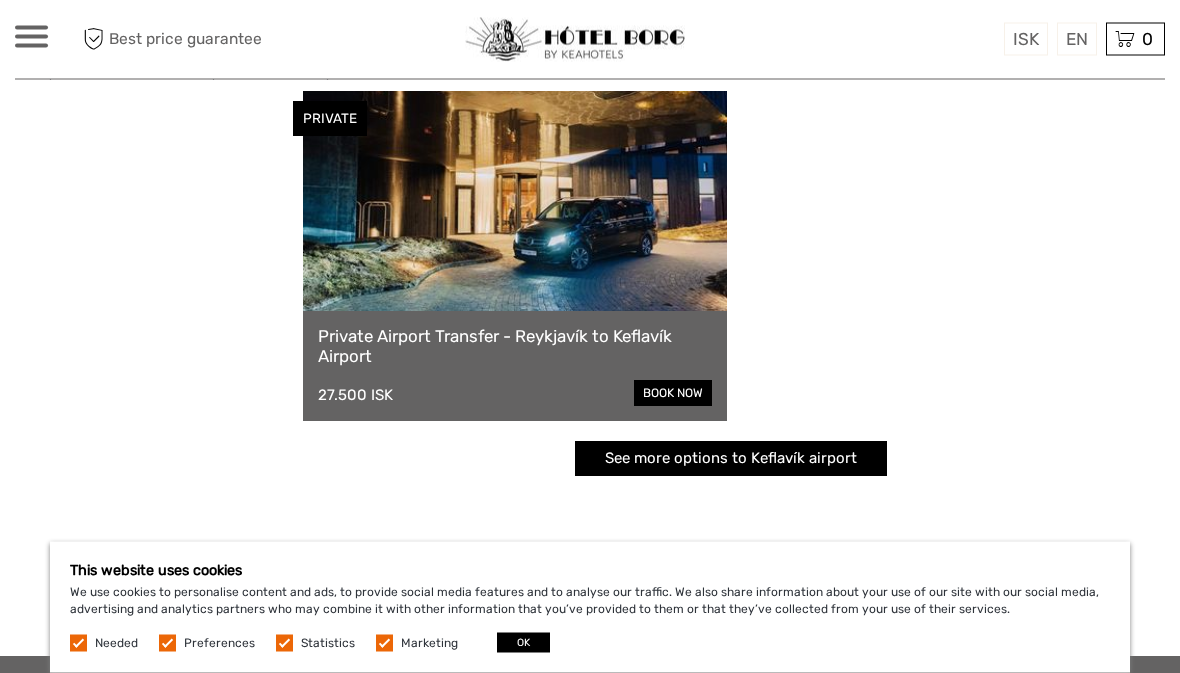 click at bounding box center [515, 202] 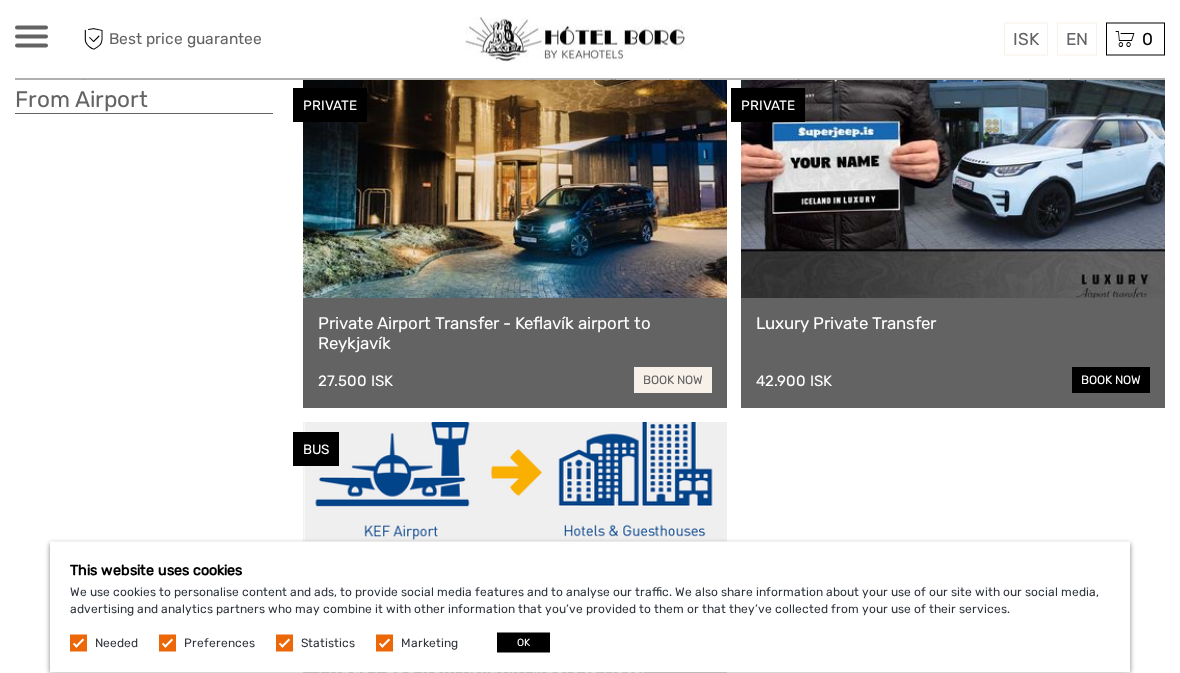 scroll, scrollTop: 116, scrollLeft: 0, axis: vertical 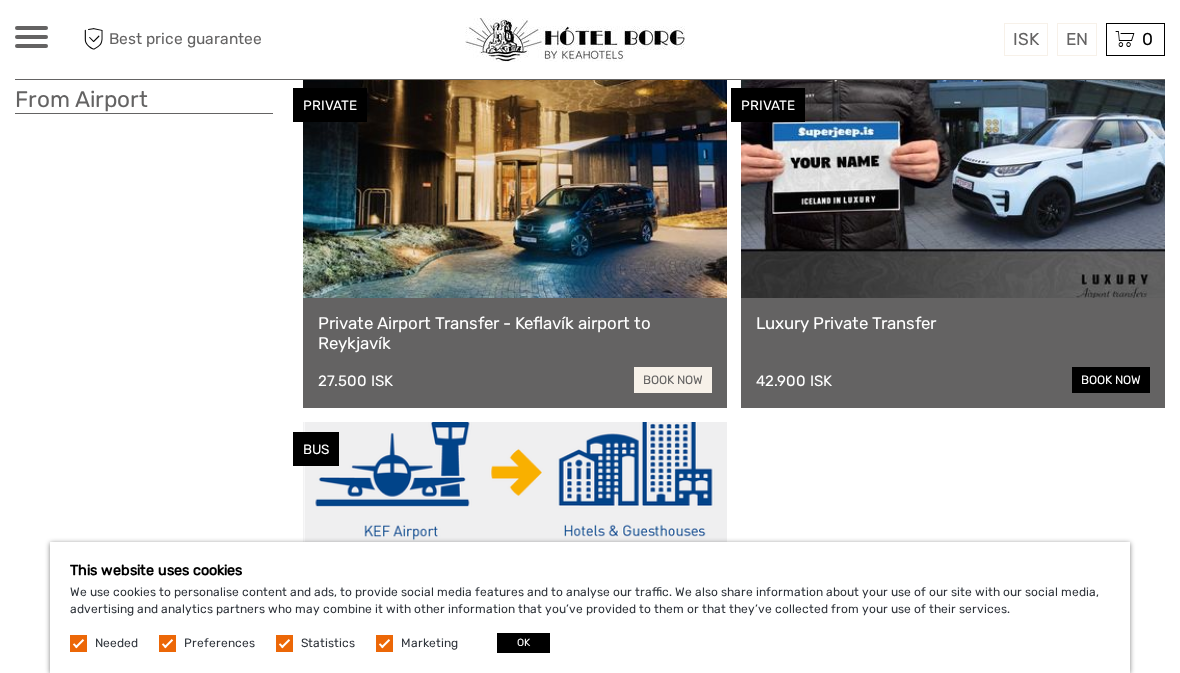 click on "book now" at bounding box center (673, 380) 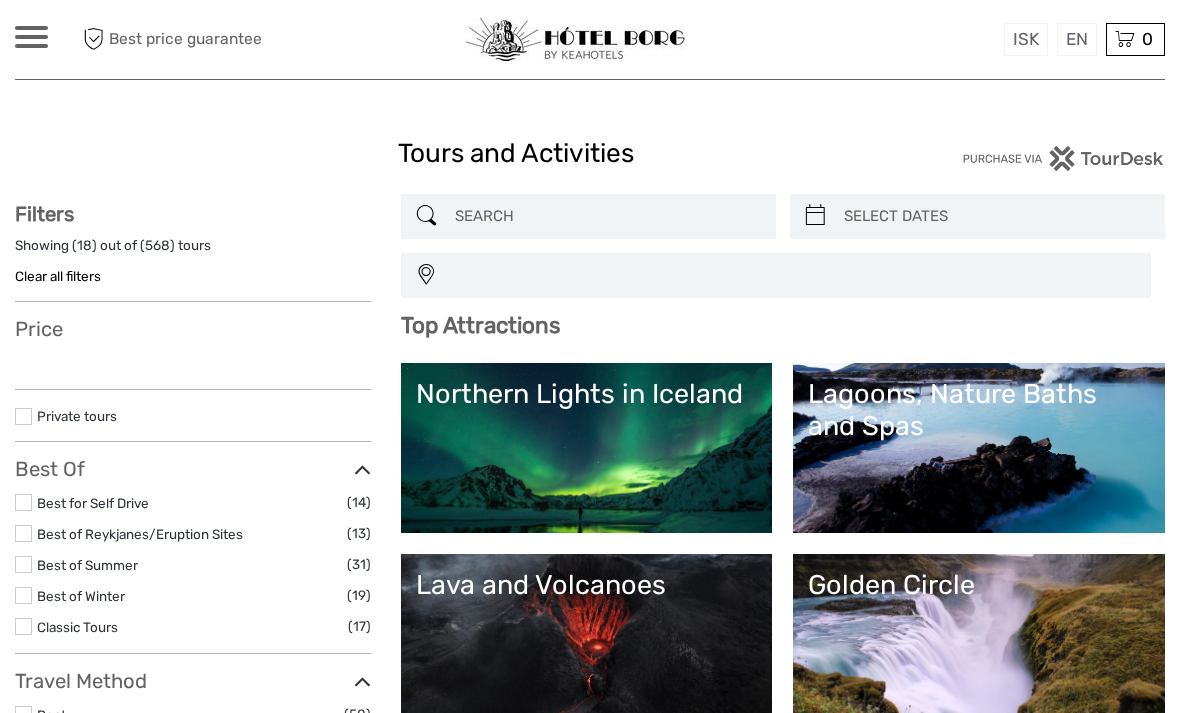 select 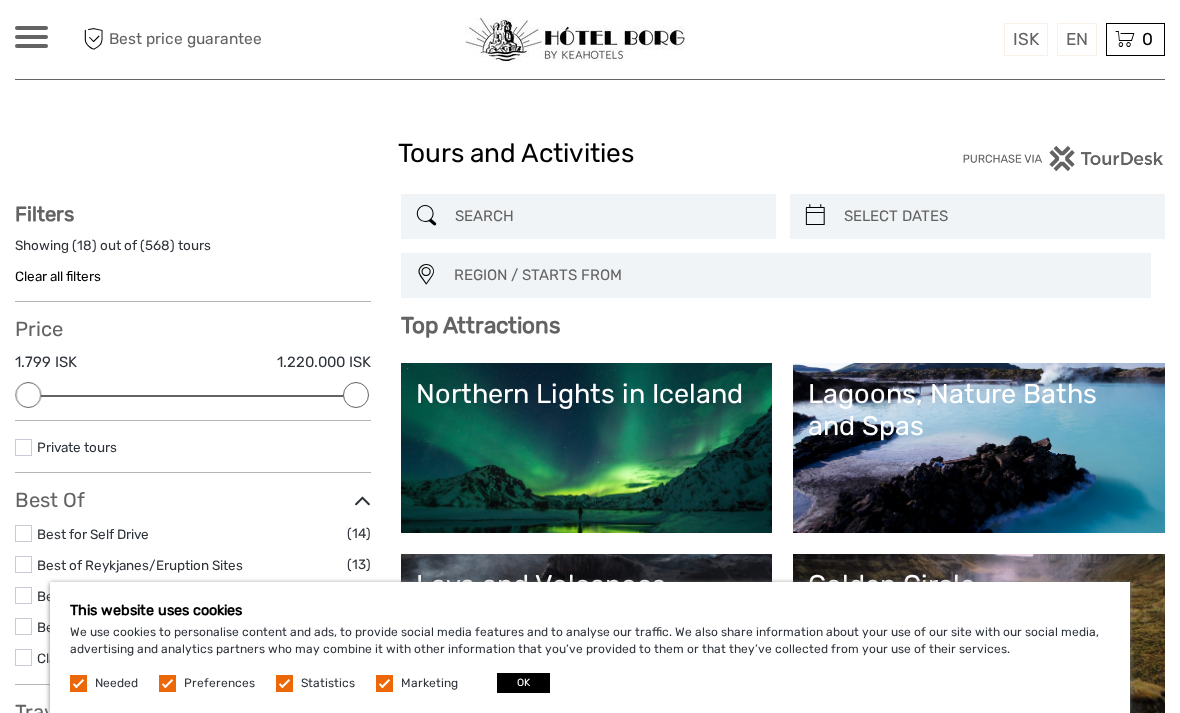 scroll, scrollTop: 0, scrollLeft: 0, axis: both 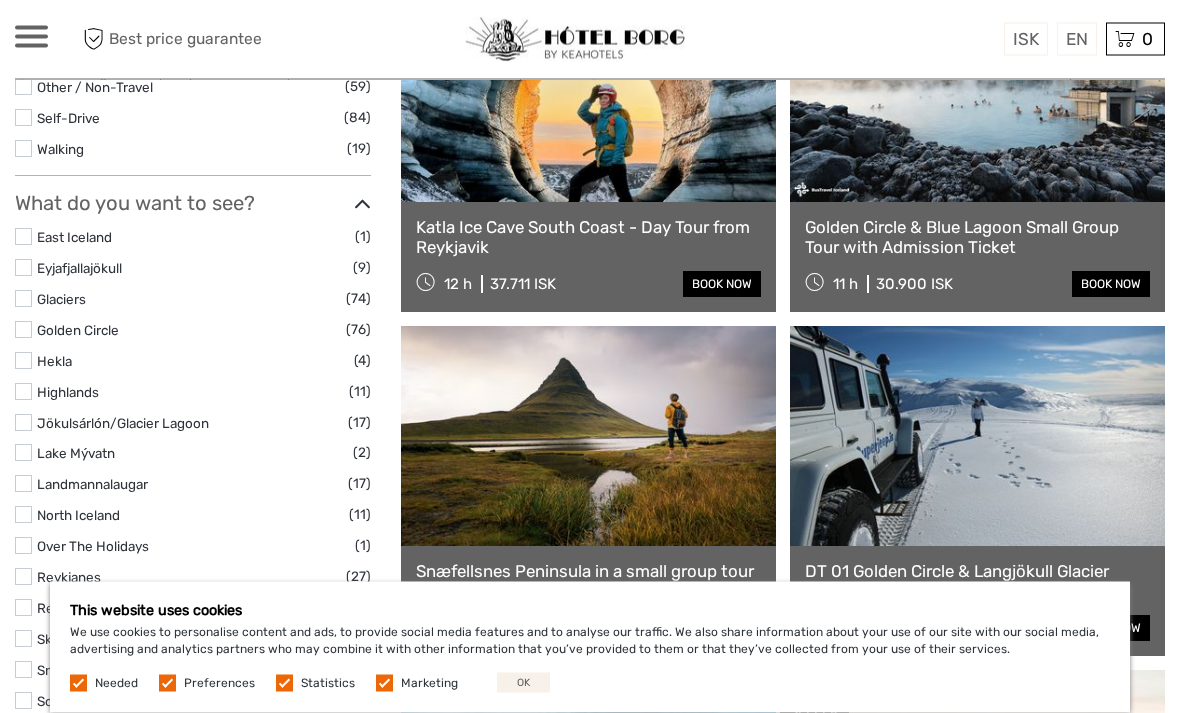 click on "OK" at bounding box center (523, 683) 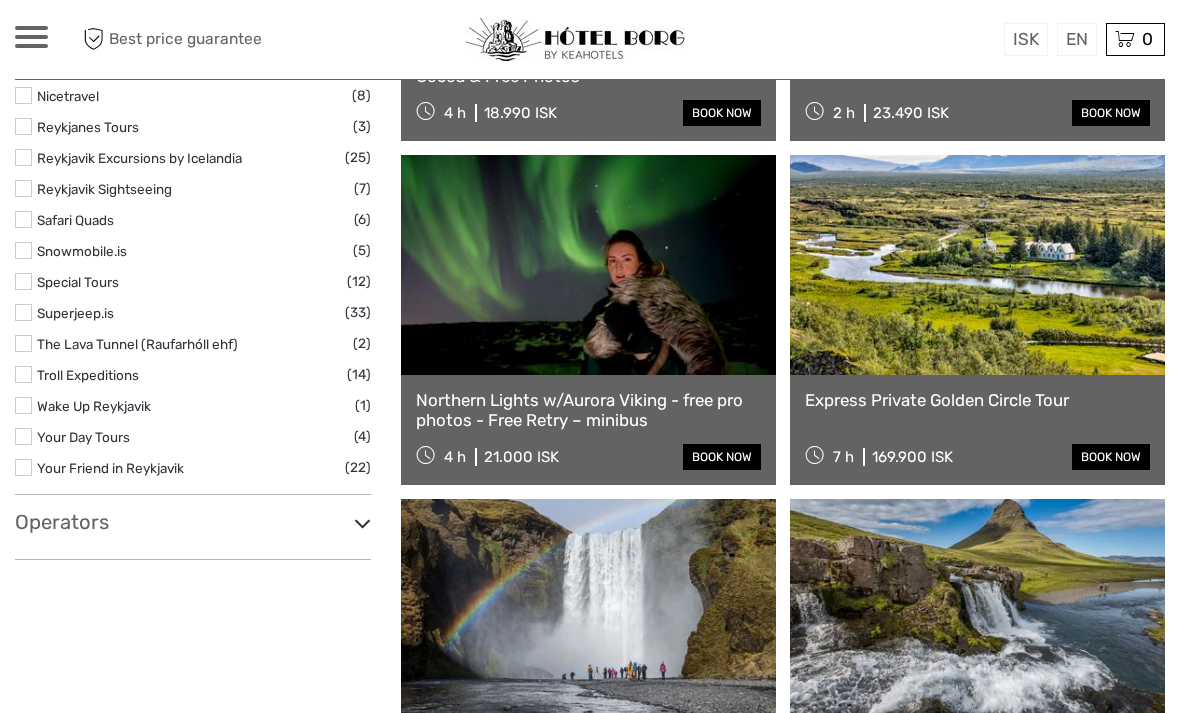 scroll, scrollTop: 3158, scrollLeft: 0, axis: vertical 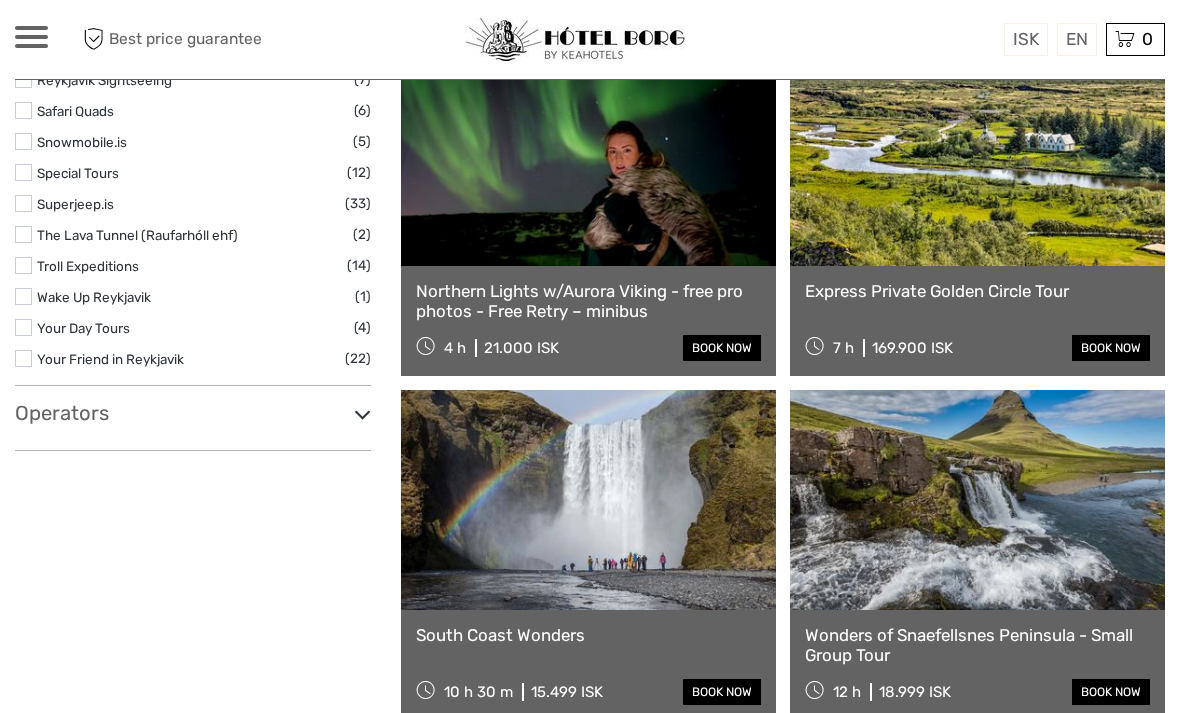 click on "Operators" at bounding box center [193, 413] 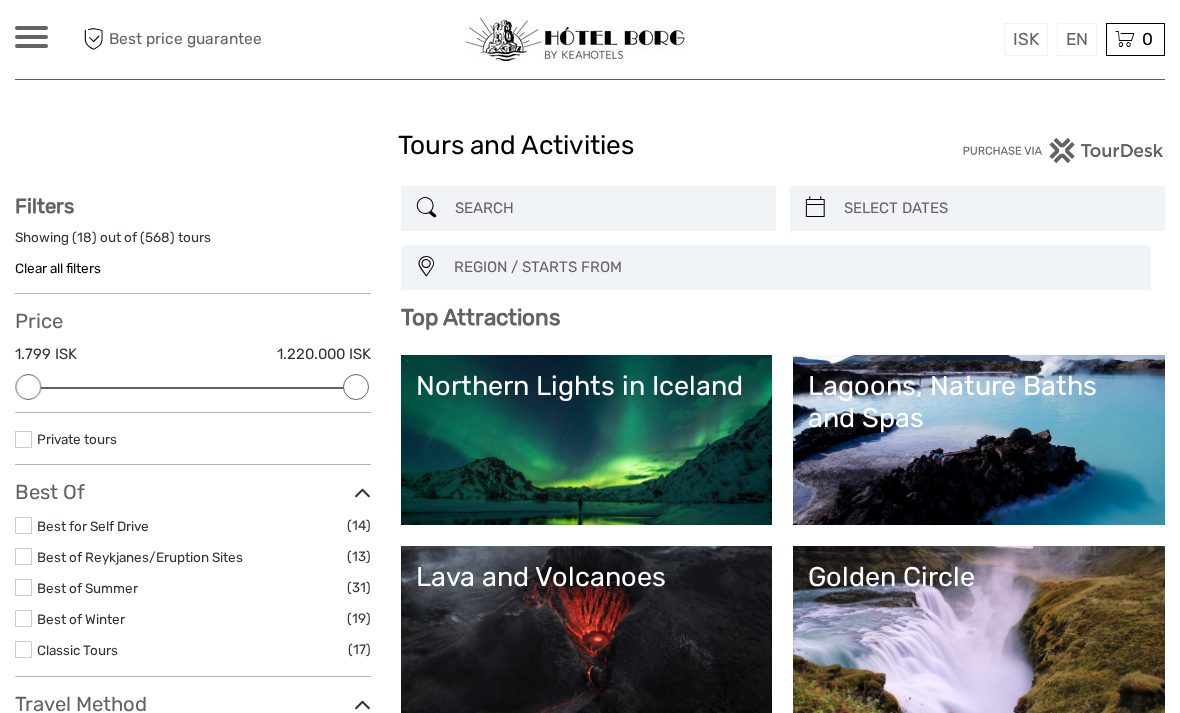 scroll, scrollTop: 0, scrollLeft: 0, axis: both 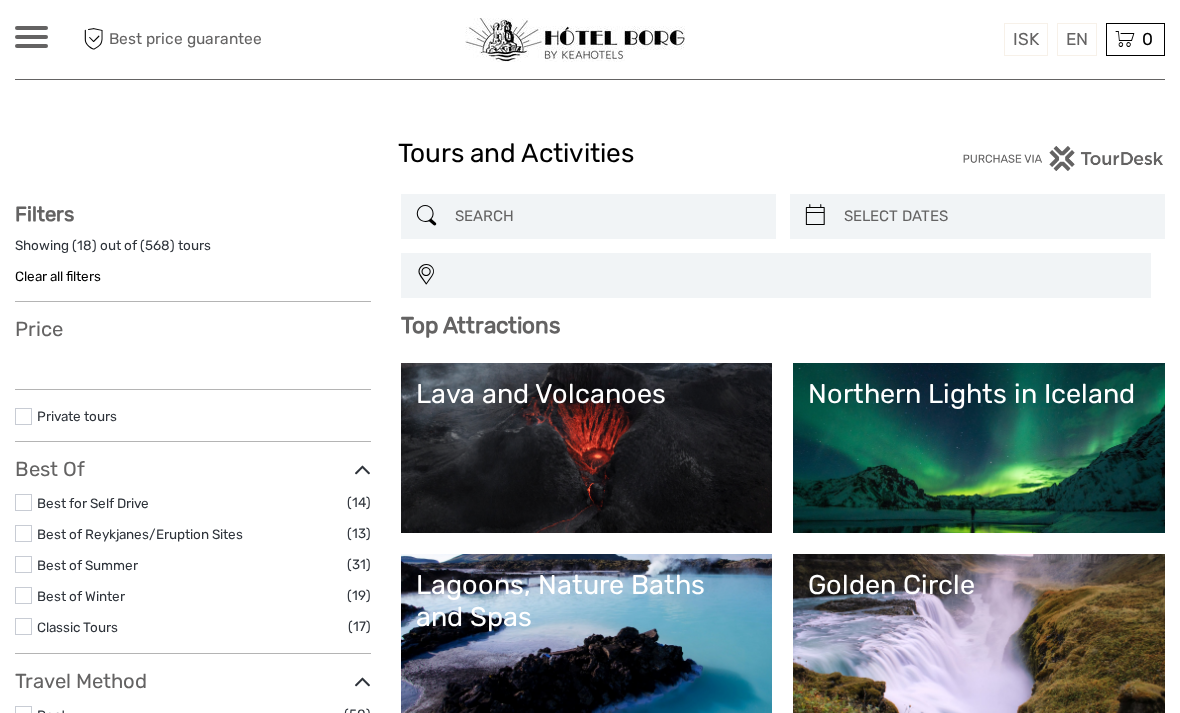 select 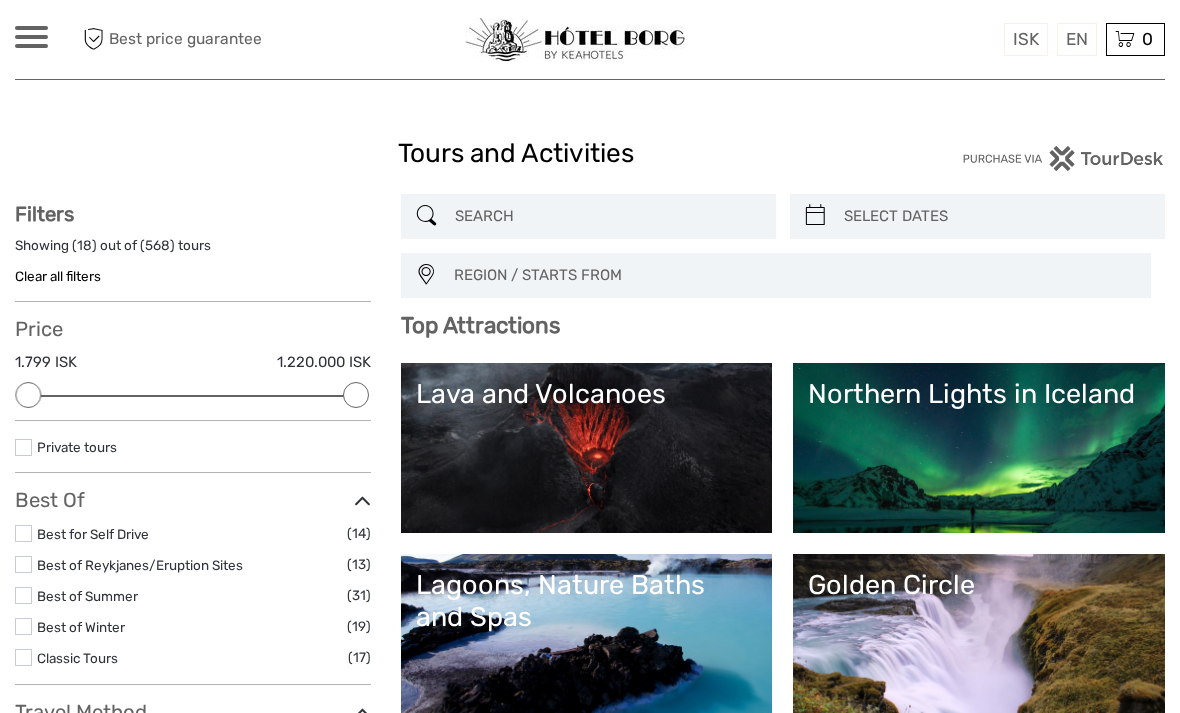 scroll, scrollTop: 0, scrollLeft: 0, axis: both 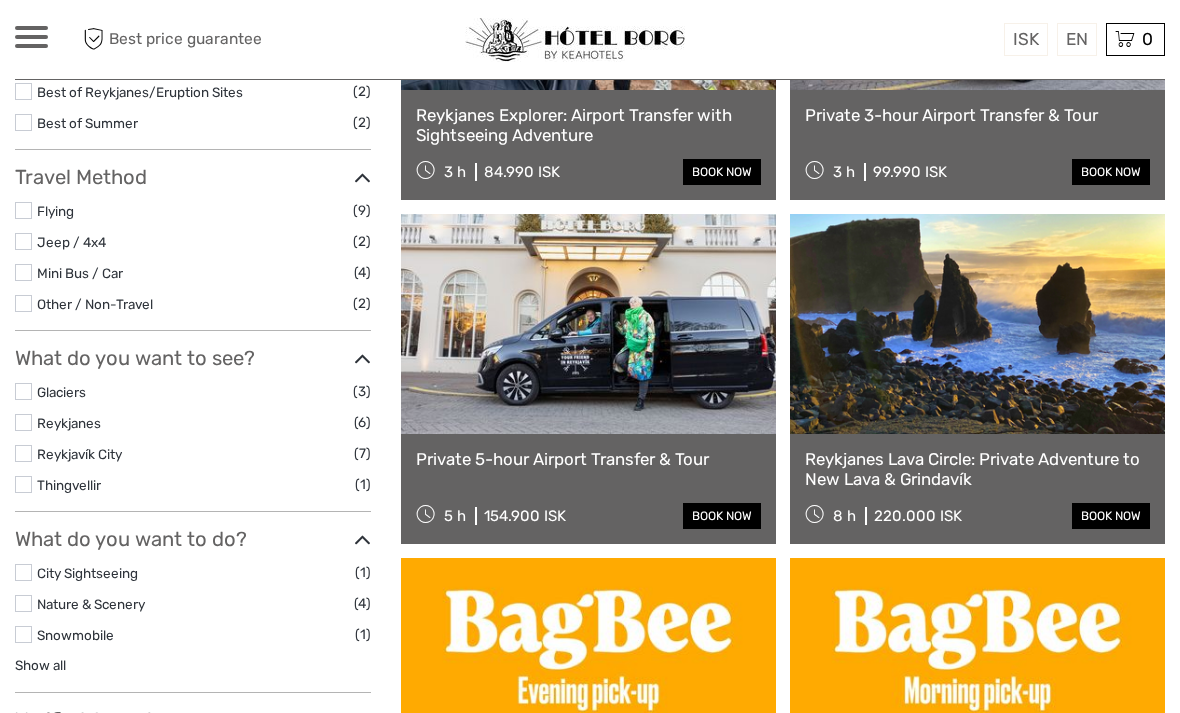 type on "Airport" 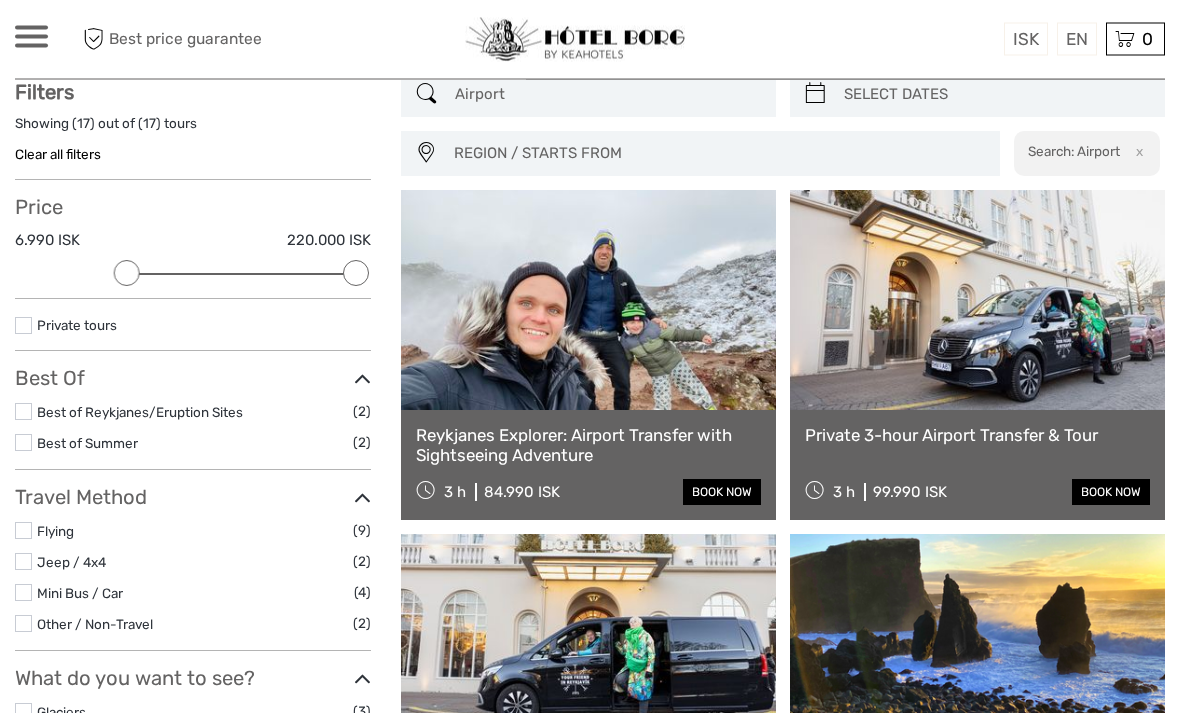 scroll, scrollTop: 0, scrollLeft: 0, axis: both 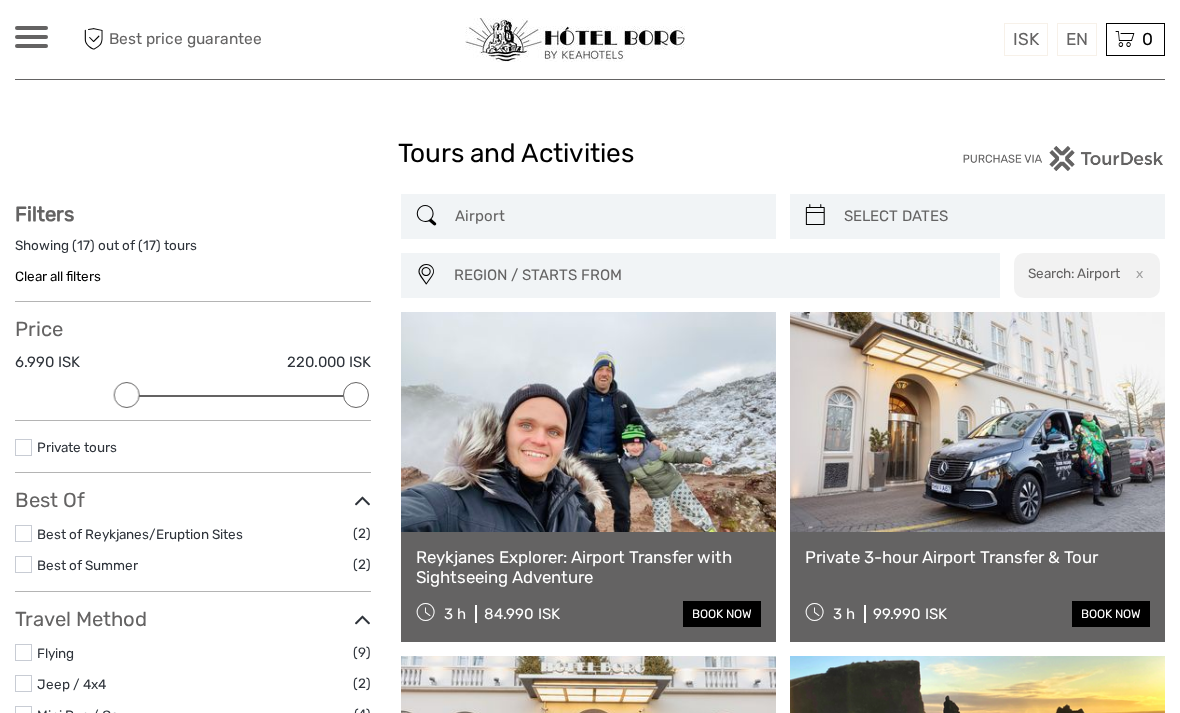 click at bounding box center (995, 216) 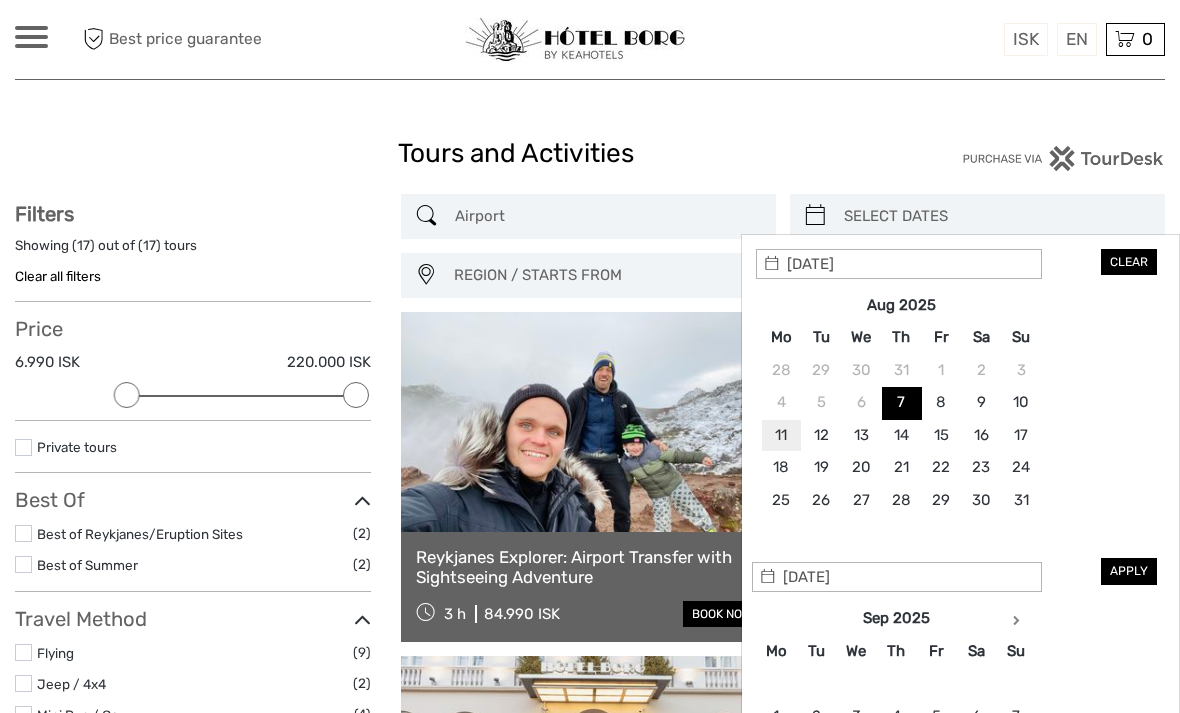 type on "11/08/2025" 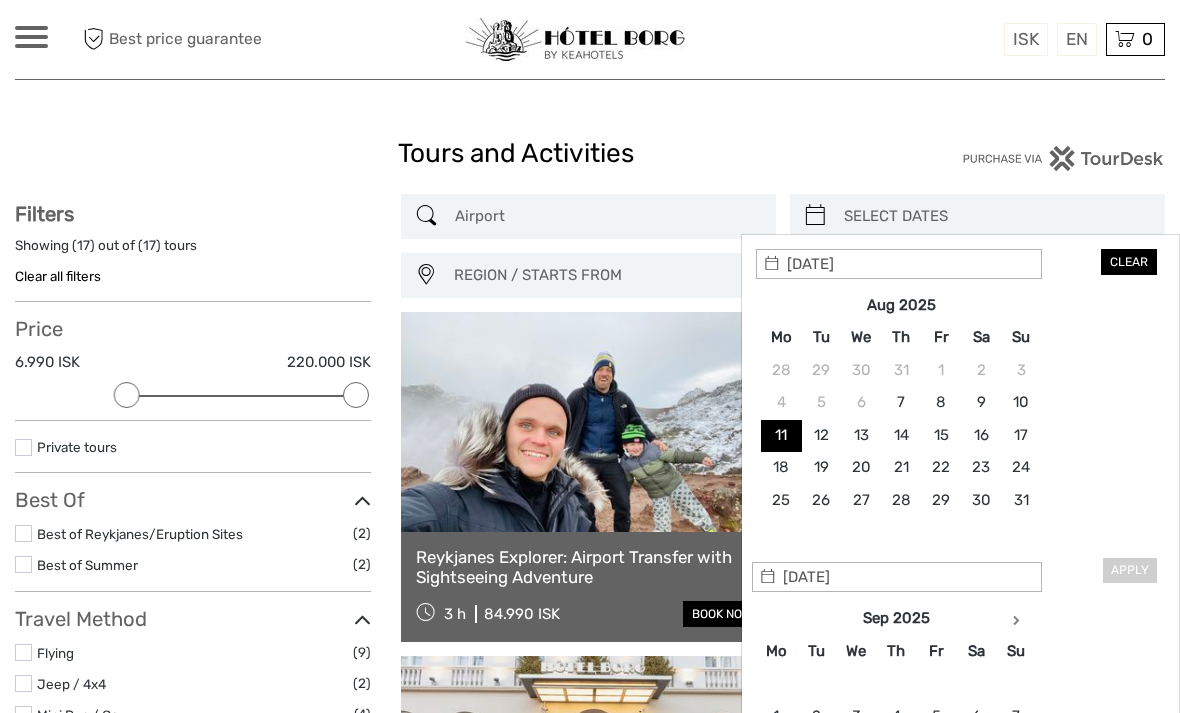 type on "11/08/2025" 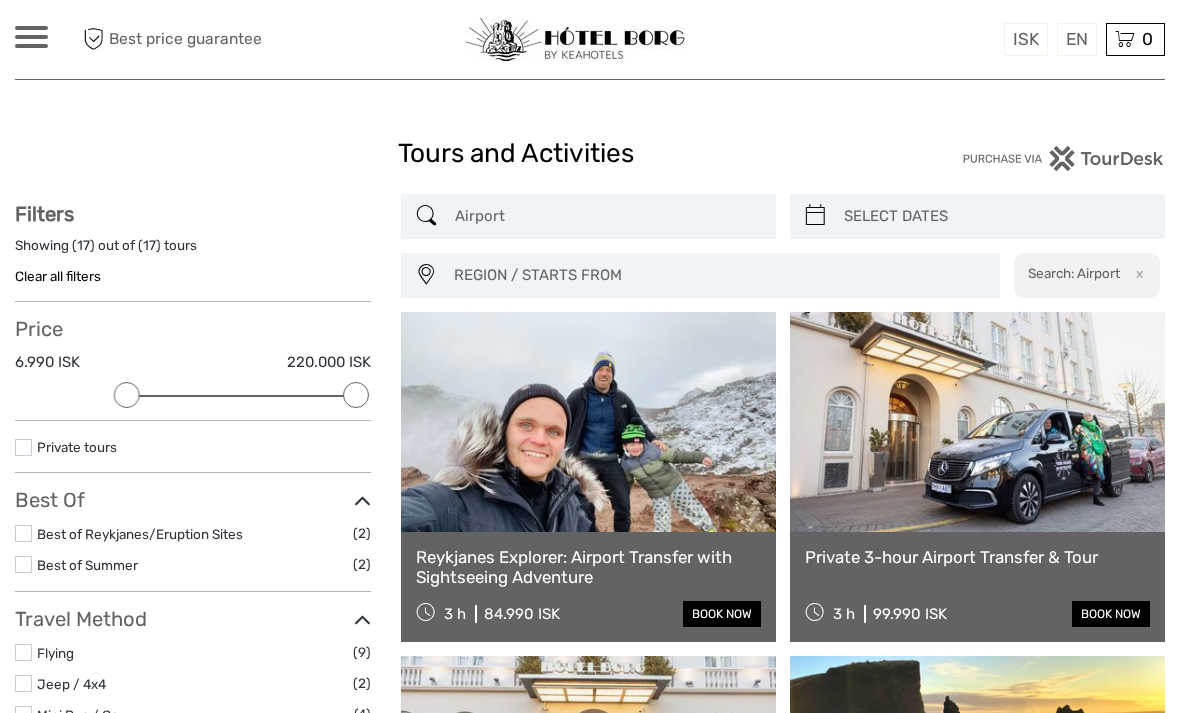 click on "Best of Summer" at bounding box center [195, 565] 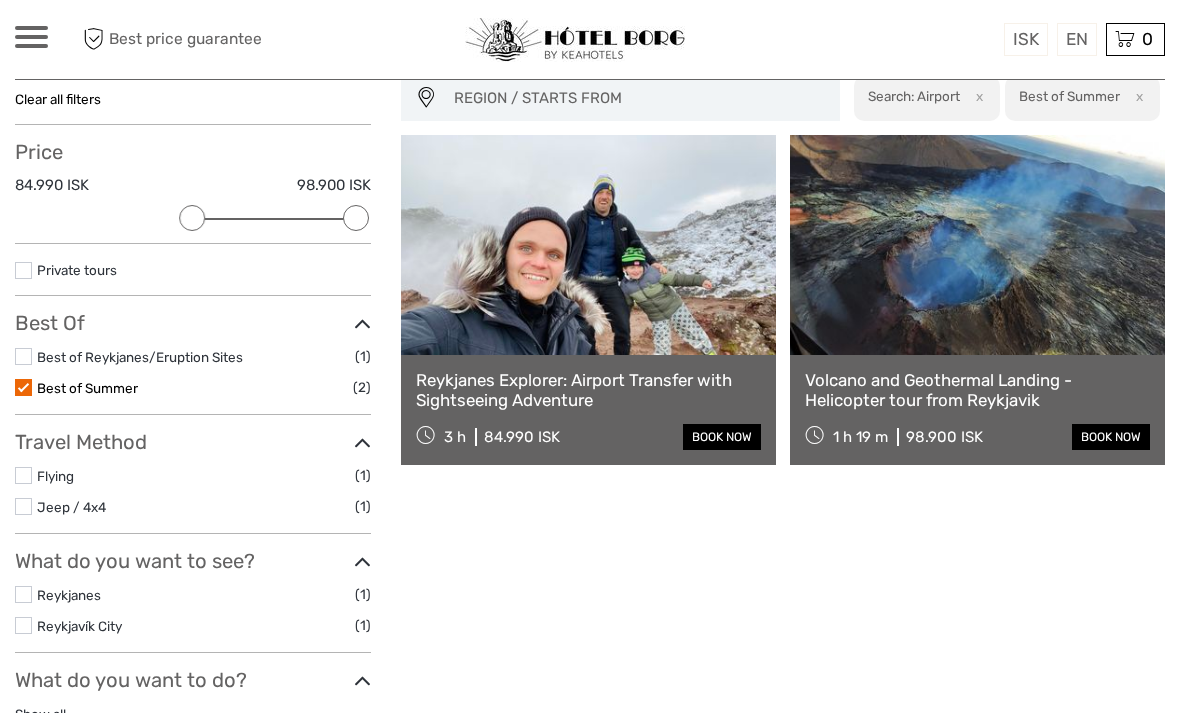 click on "Best of Summer" at bounding box center [87, 388] 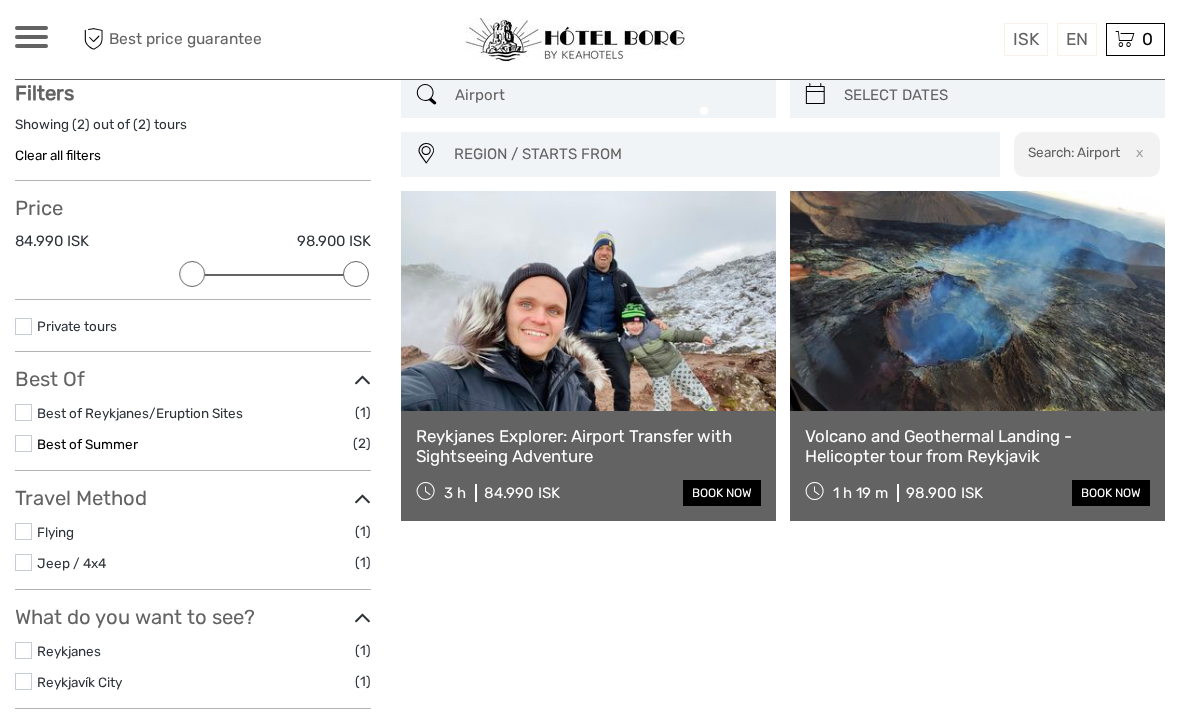 scroll, scrollTop: 113, scrollLeft: 0, axis: vertical 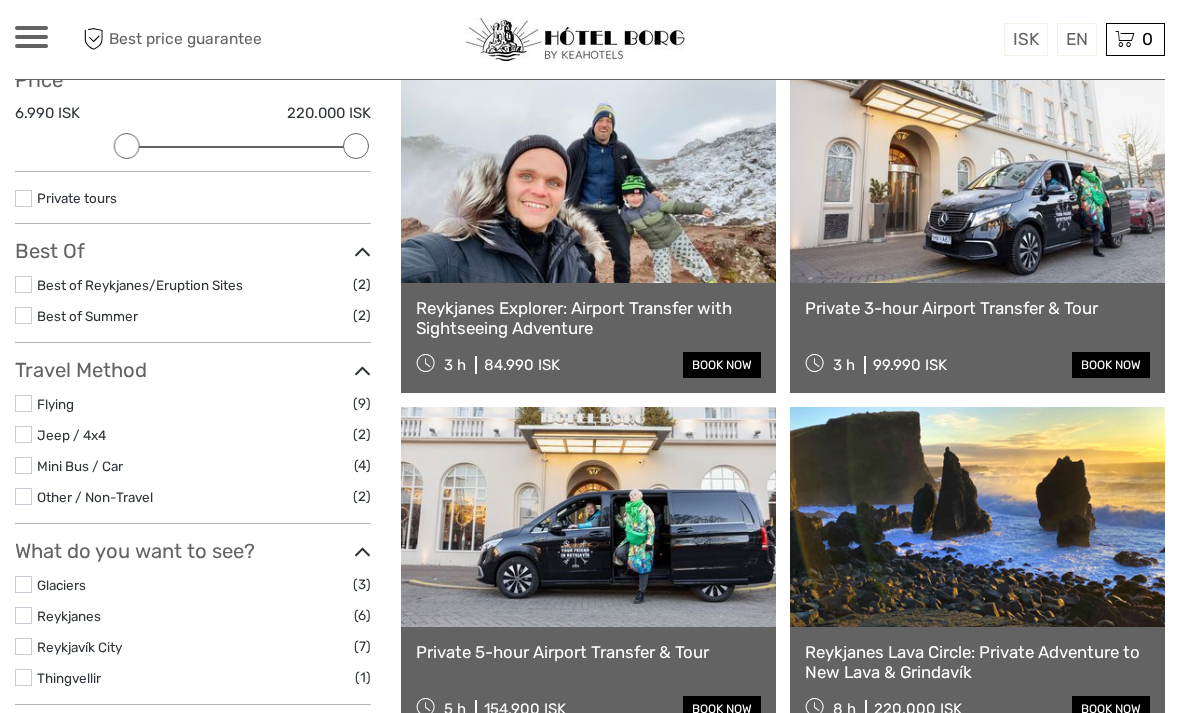 click at bounding box center (977, 173) 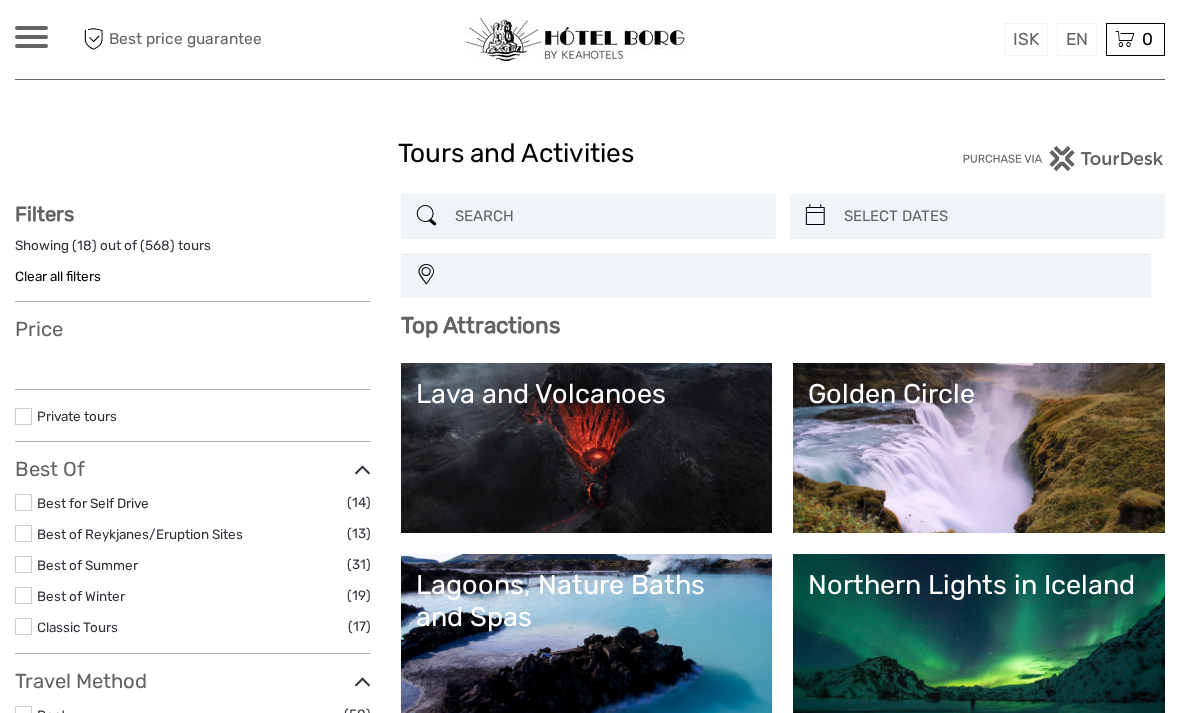 select 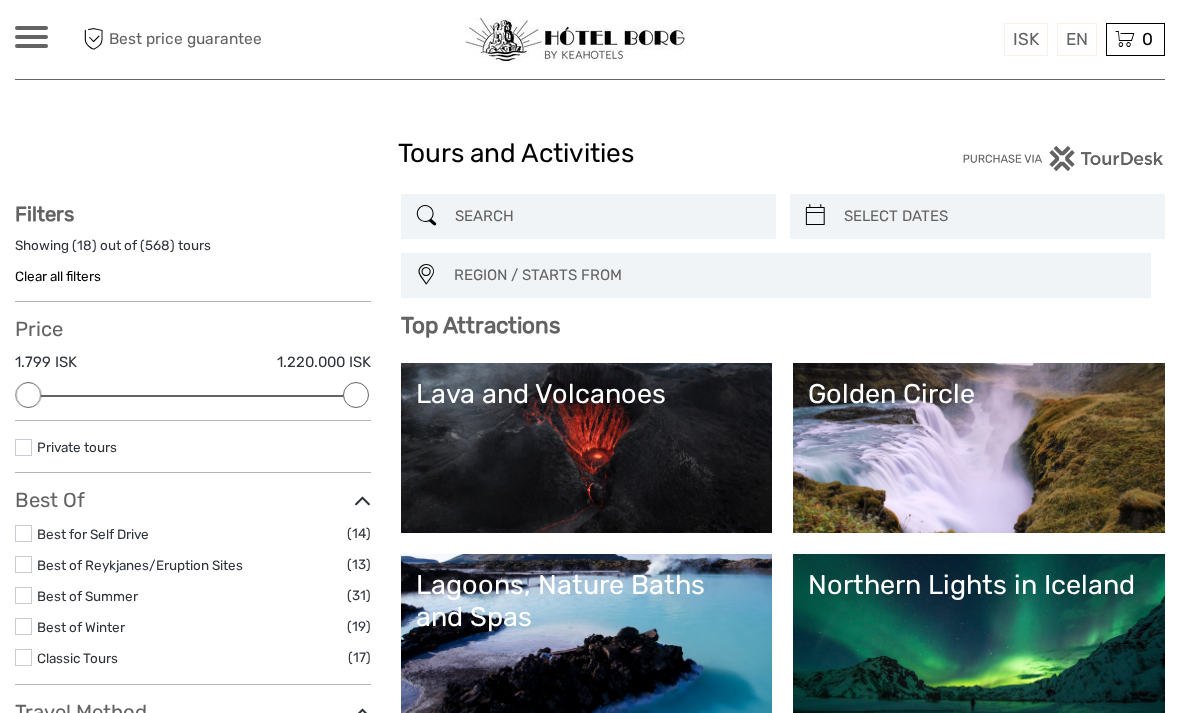 scroll, scrollTop: 0, scrollLeft: 0, axis: both 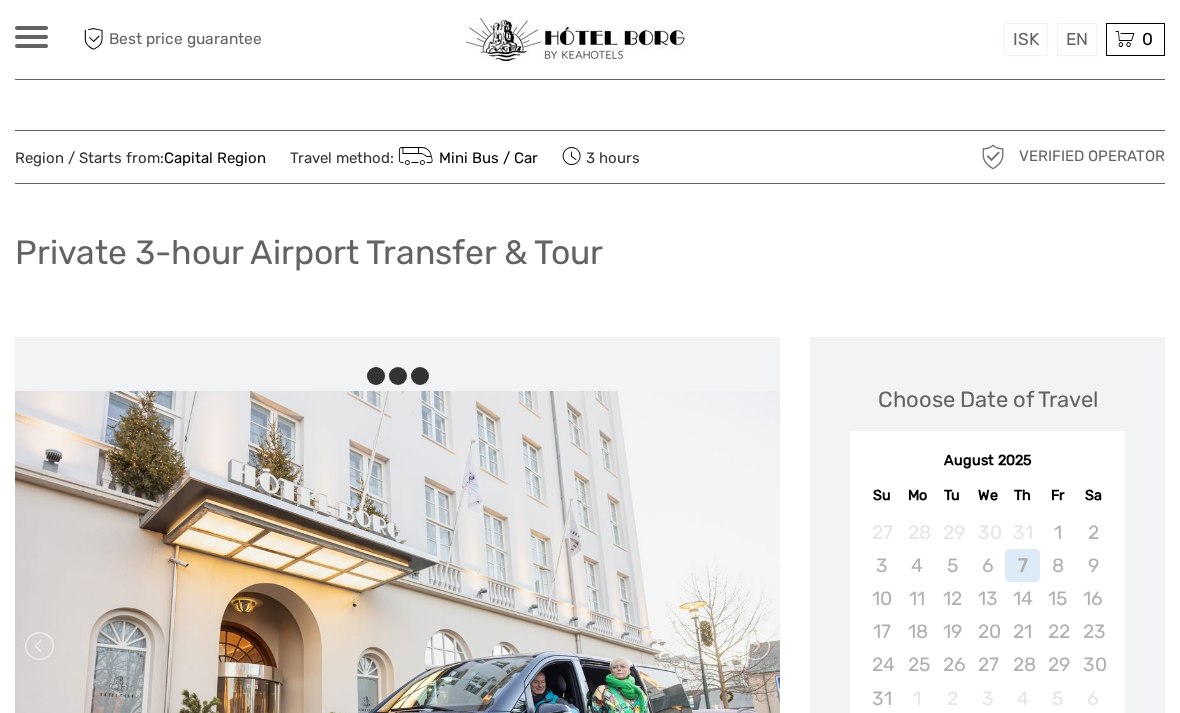click on "Private 3-hour Airport Transfer & Tour" at bounding box center [590, 260] 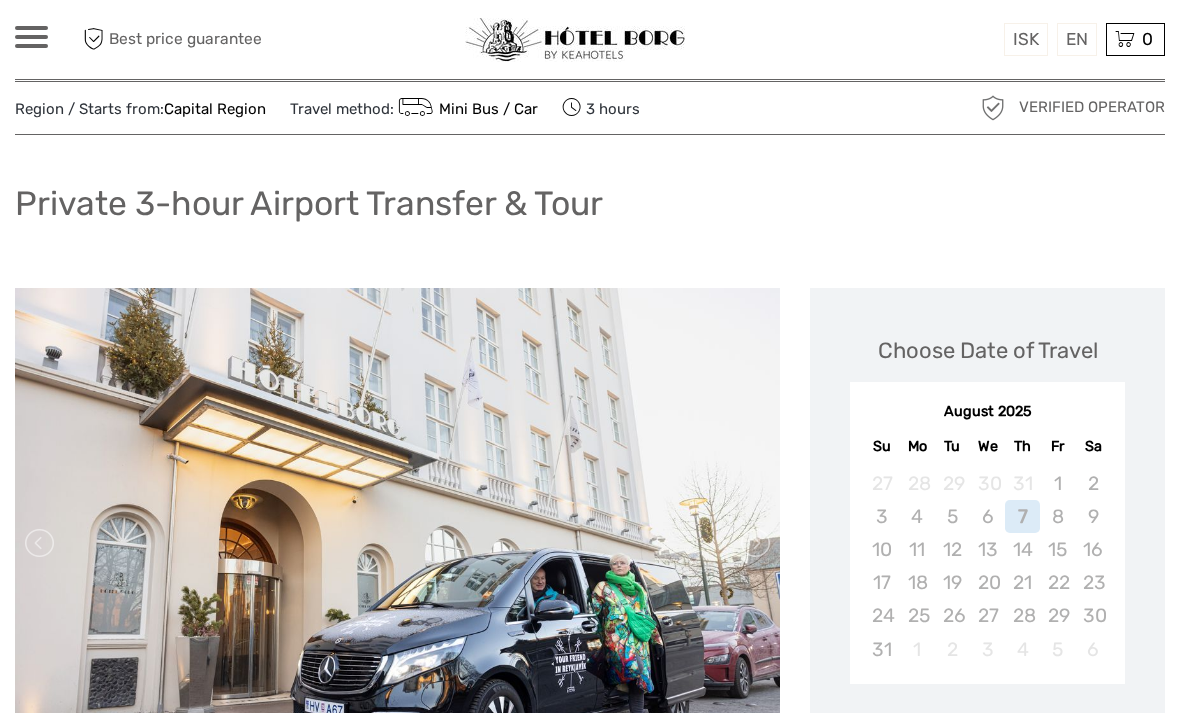 scroll, scrollTop: 91, scrollLeft: 0, axis: vertical 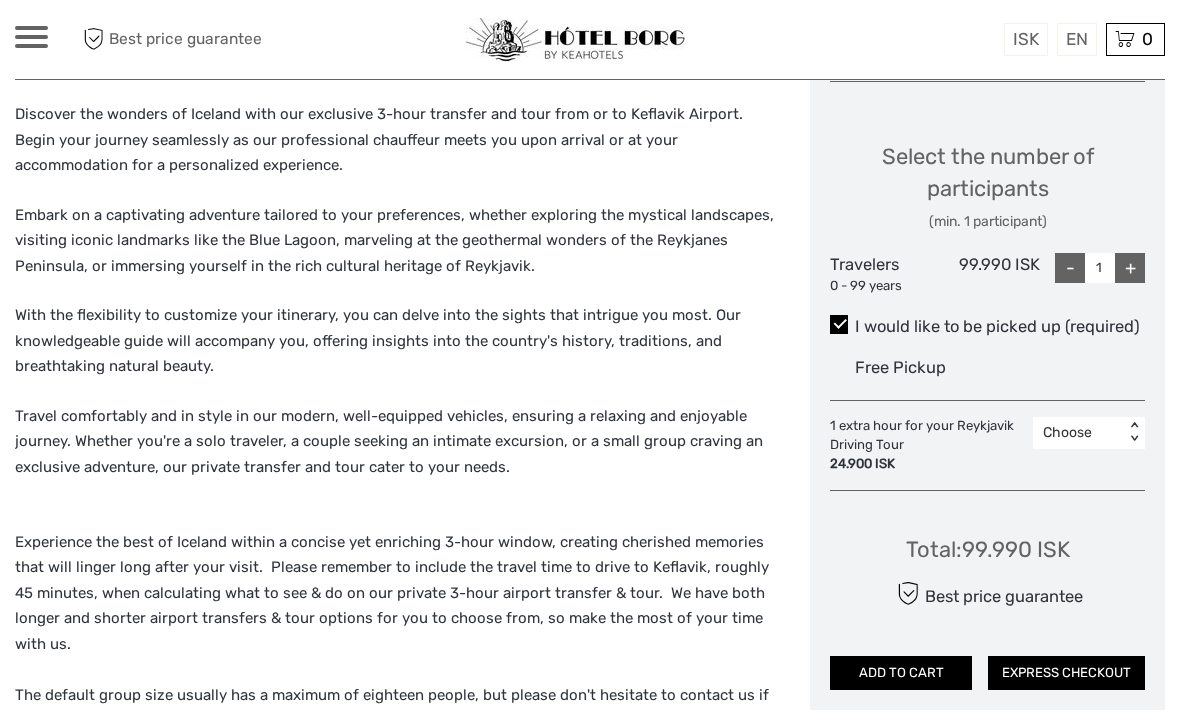 click on "+" at bounding box center (1130, 268) 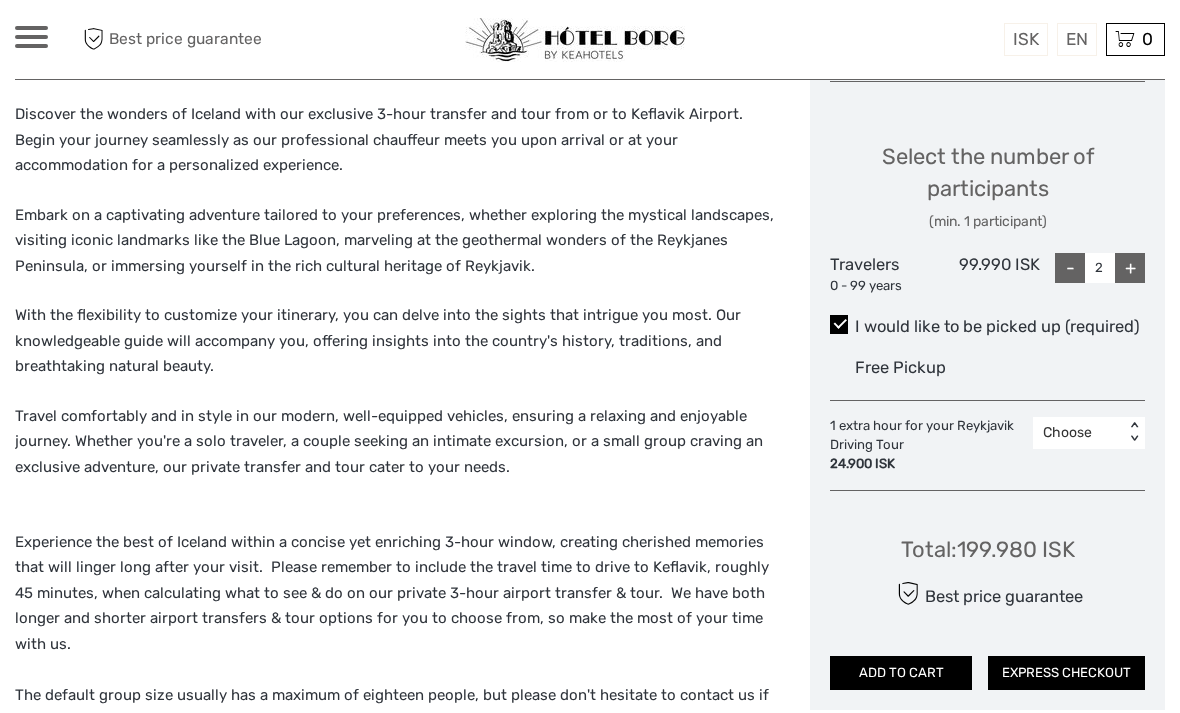click on "Choose Date of Travel Next Month August 2025 Su Mo Tu We Th Fr Sa 27 28 29 30 31 1 2 3 4 5 6 7 8 9 10 11 12 13 14 15 16 17 18 19 20 21 22 23 24 25 26 27 28 29 30 31 1 2 3 4 5 6 Choose a start time 05:00 < > Select Tour Version Group of up to 8 Passengers < > Select the number of participants (min. 1 participant) Travelers 0 - 99 years 99.990 ISK - 2 + I would like to be picked up (required) Free Pickup  1 extra hour for your Reykjavik Driving Tour 24.900 ISK Choose < > Total :  199.980 ISK Best price guarantee ADD TO CART EXPRESS CHECKOUT" at bounding box center (987, 55) 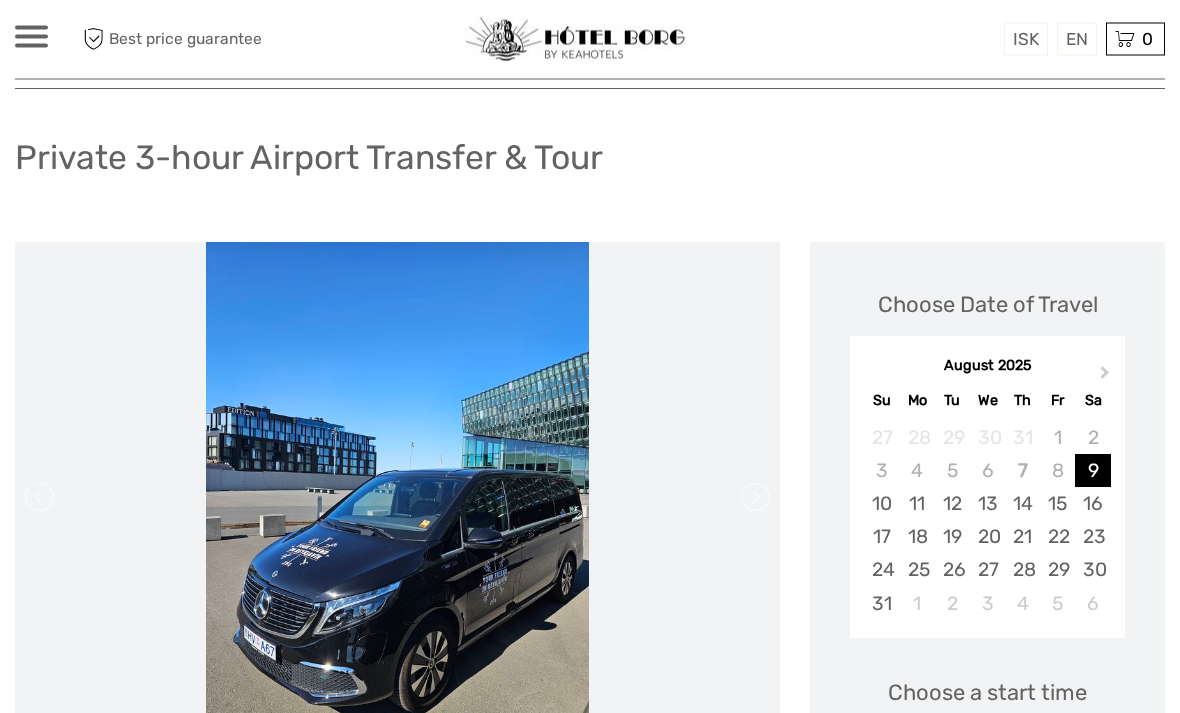 scroll, scrollTop: 0, scrollLeft: 0, axis: both 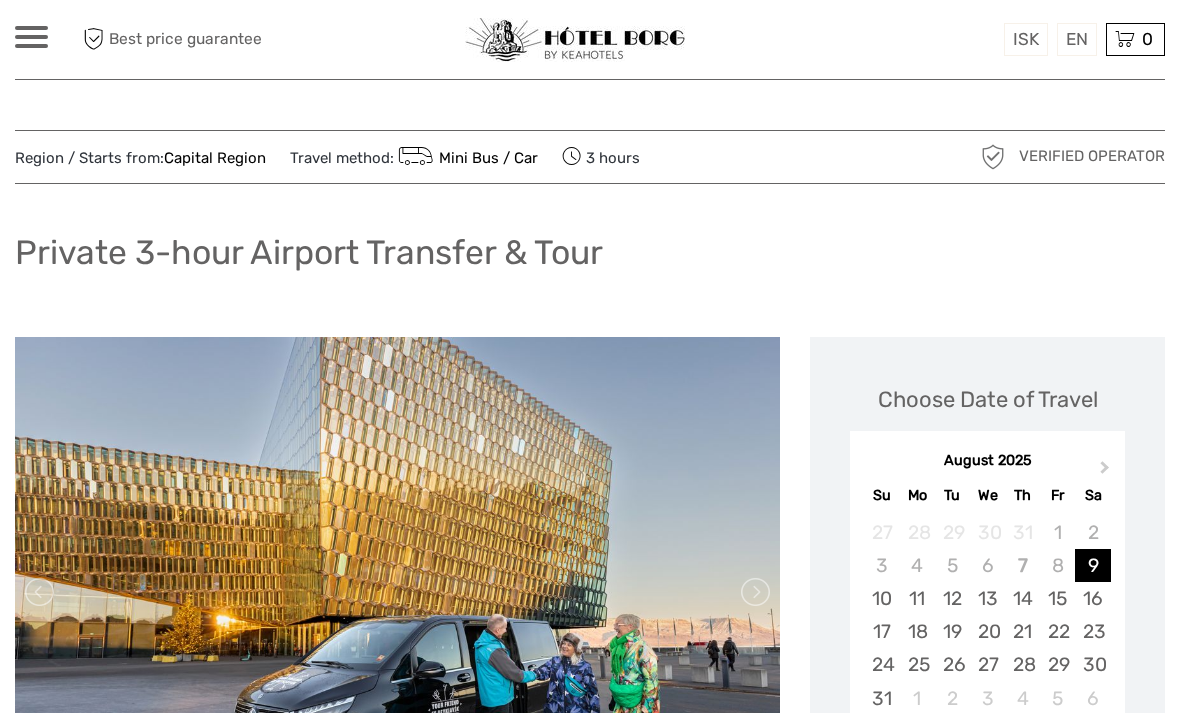 click at bounding box center (575, 40) 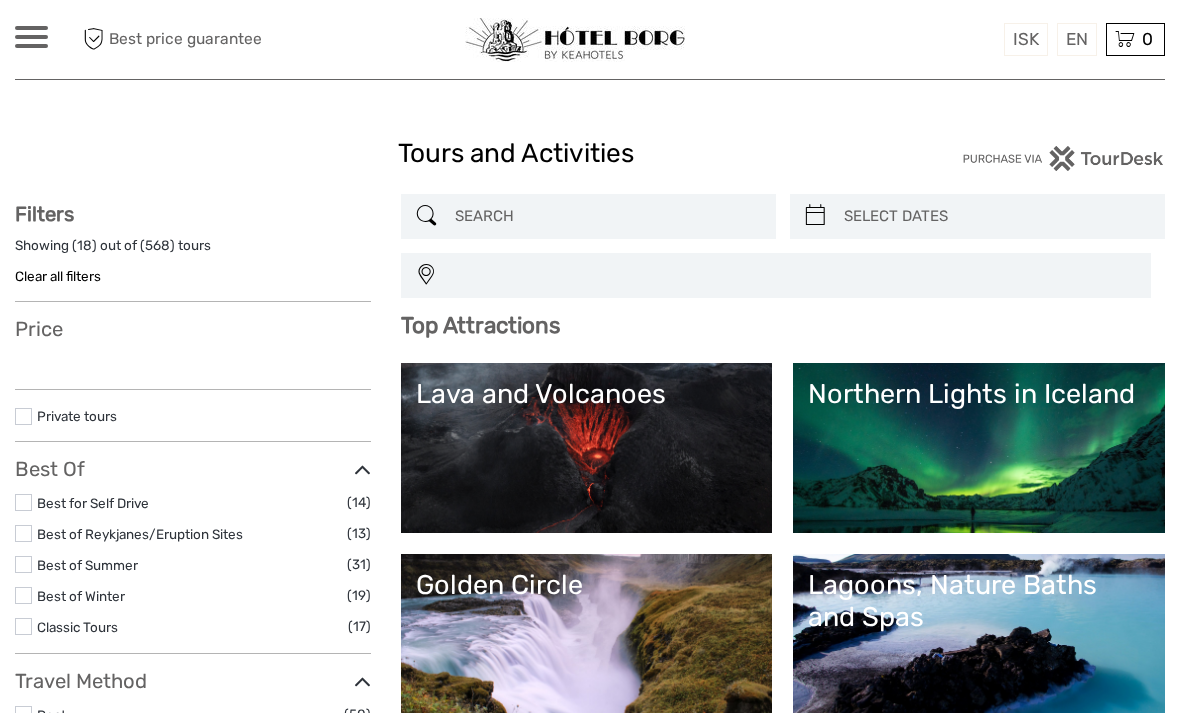select 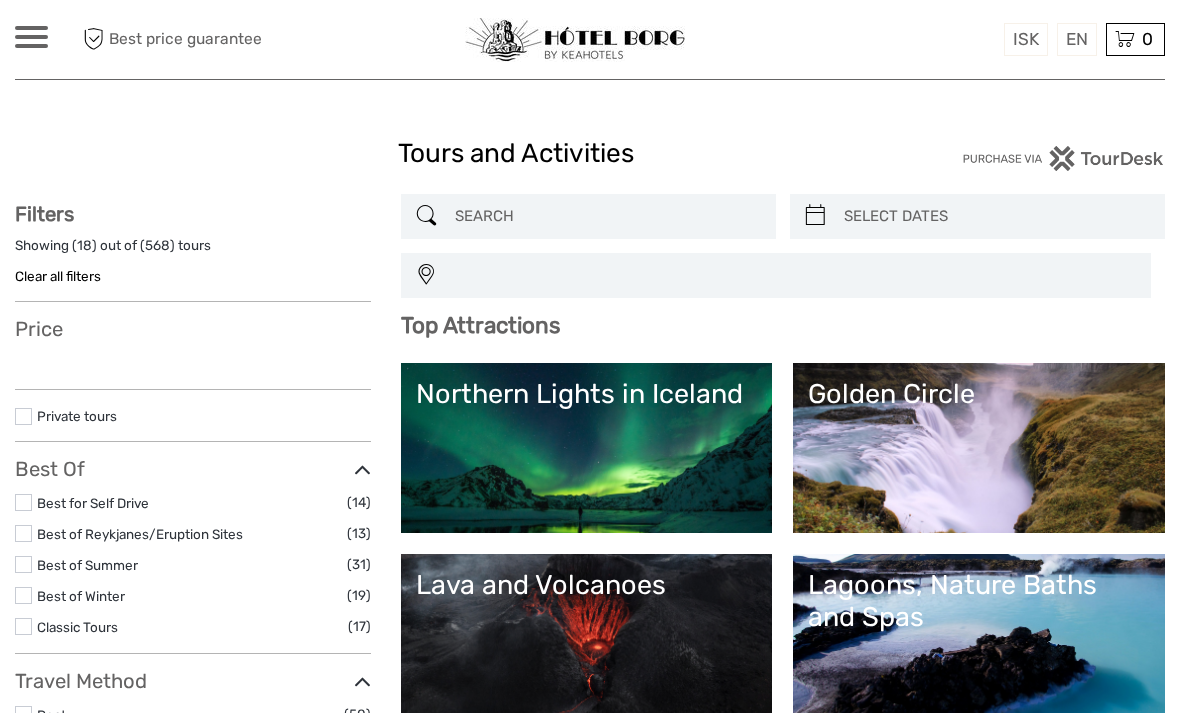 select 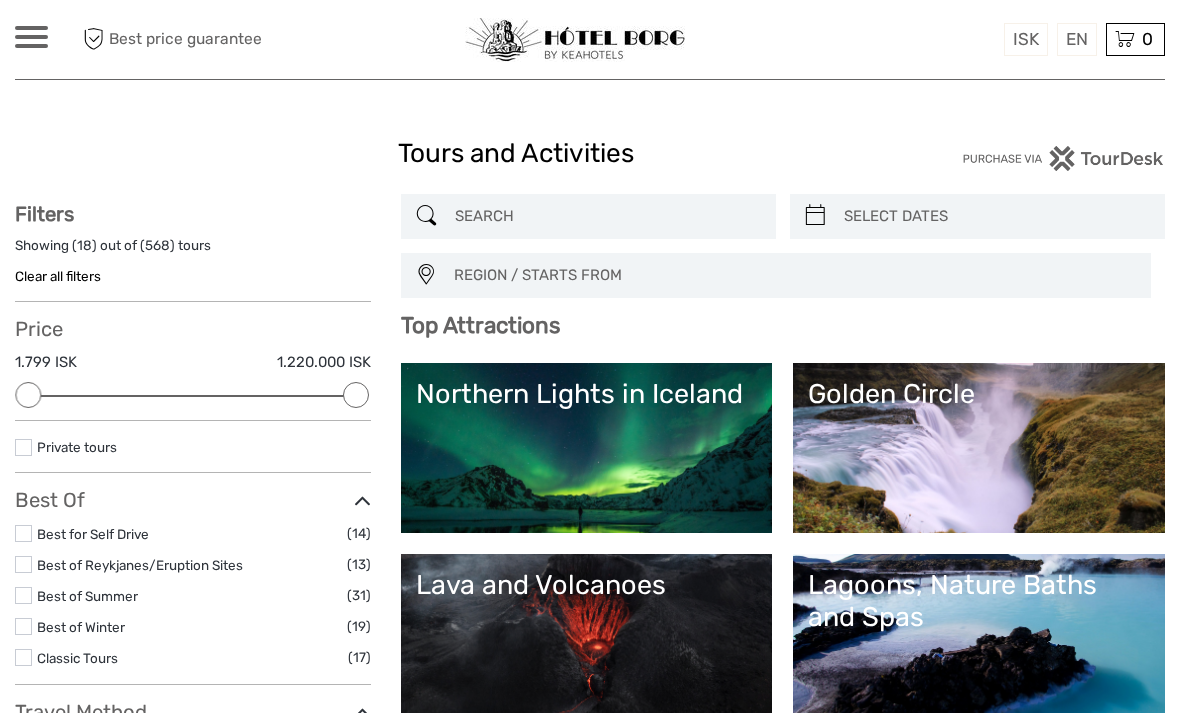 scroll, scrollTop: 0, scrollLeft: 0, axis: both 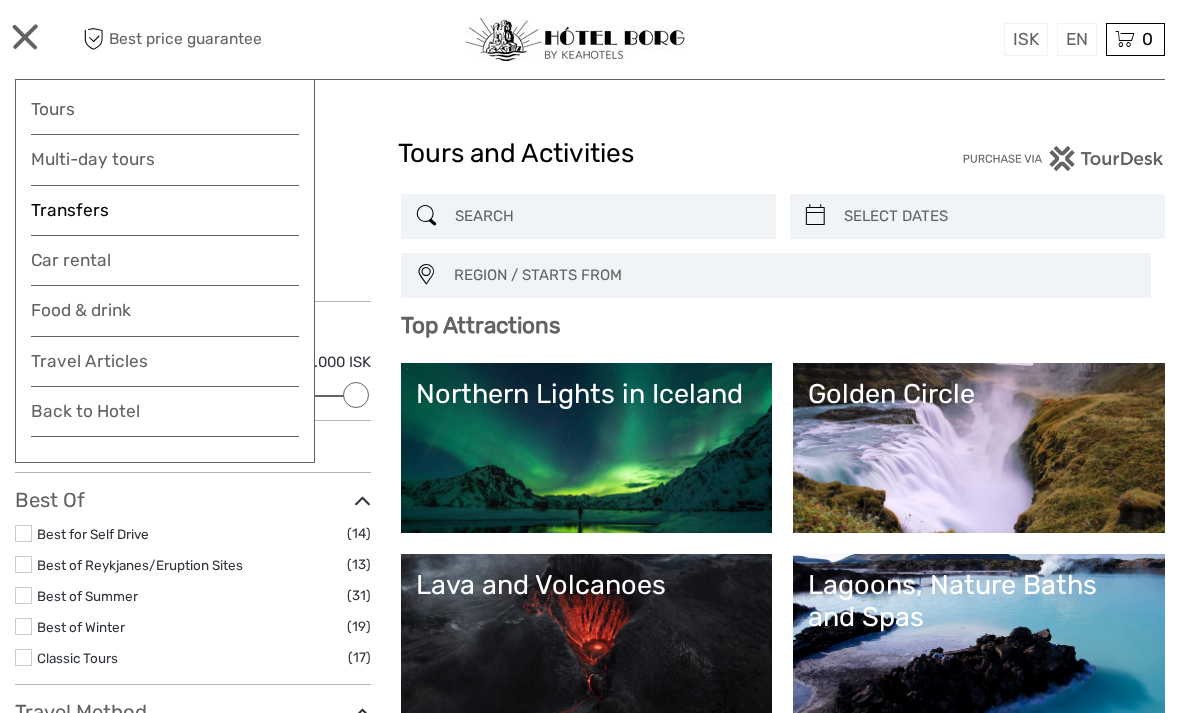 click on "Transfers" at bounding box center [165, 210] 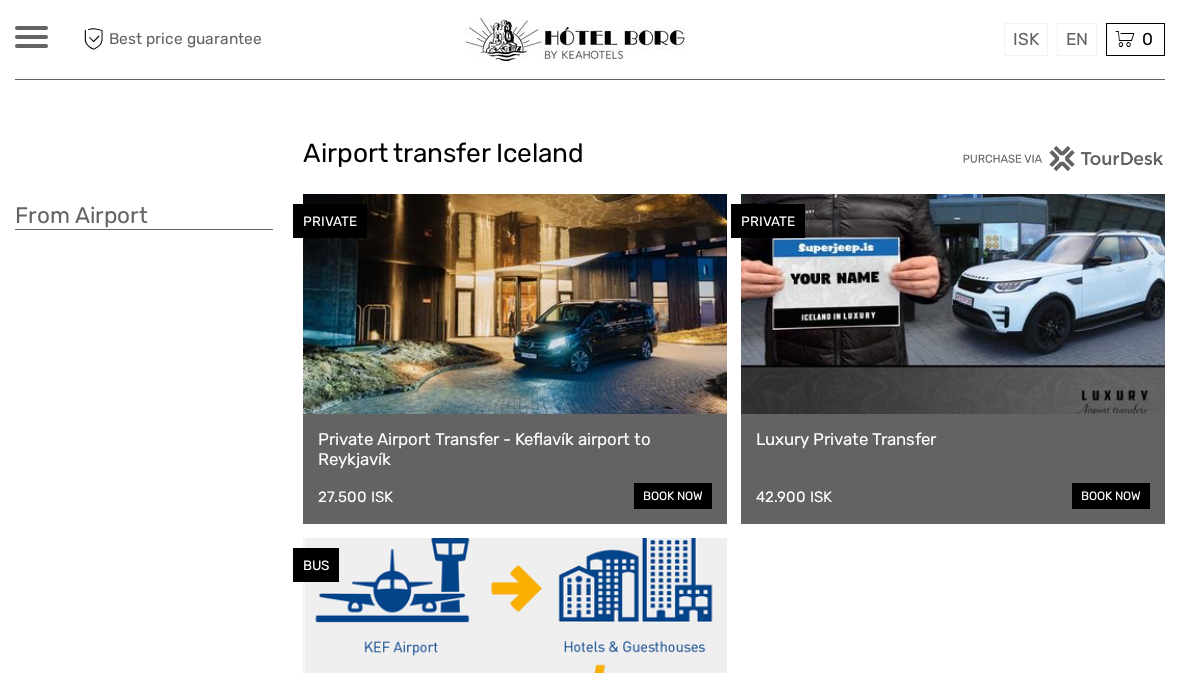 scroll, scrollTop: 0, scrollLeft: 0, axis: both 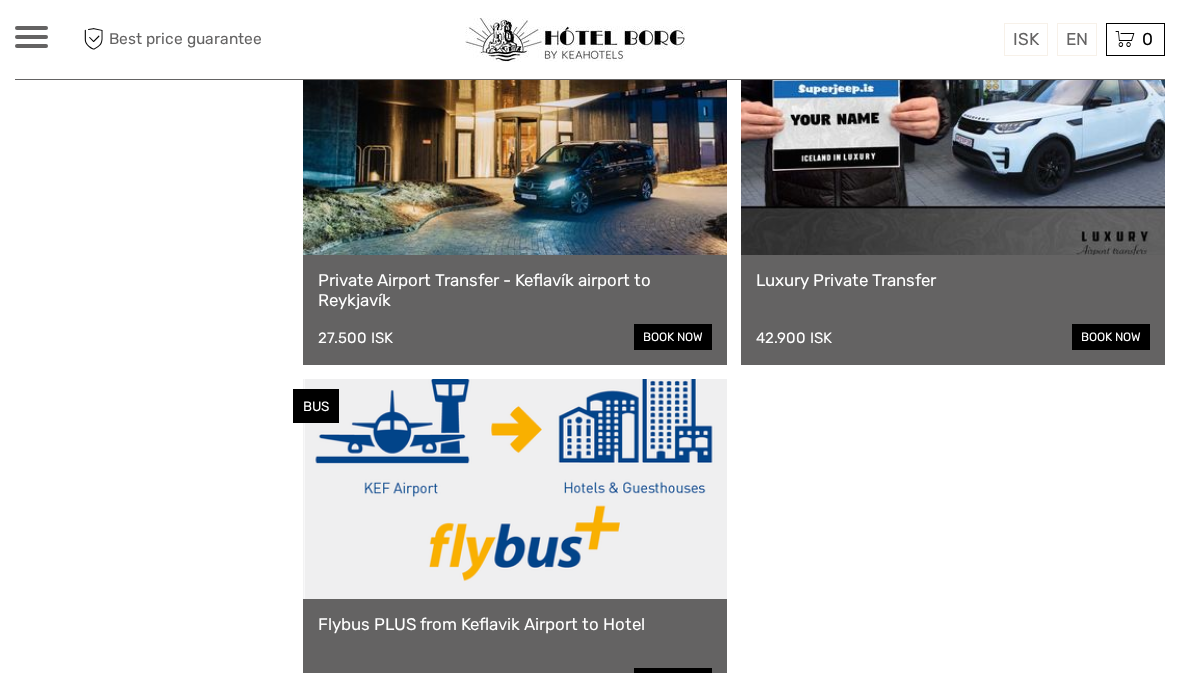 click at bounding box center (515, 145) 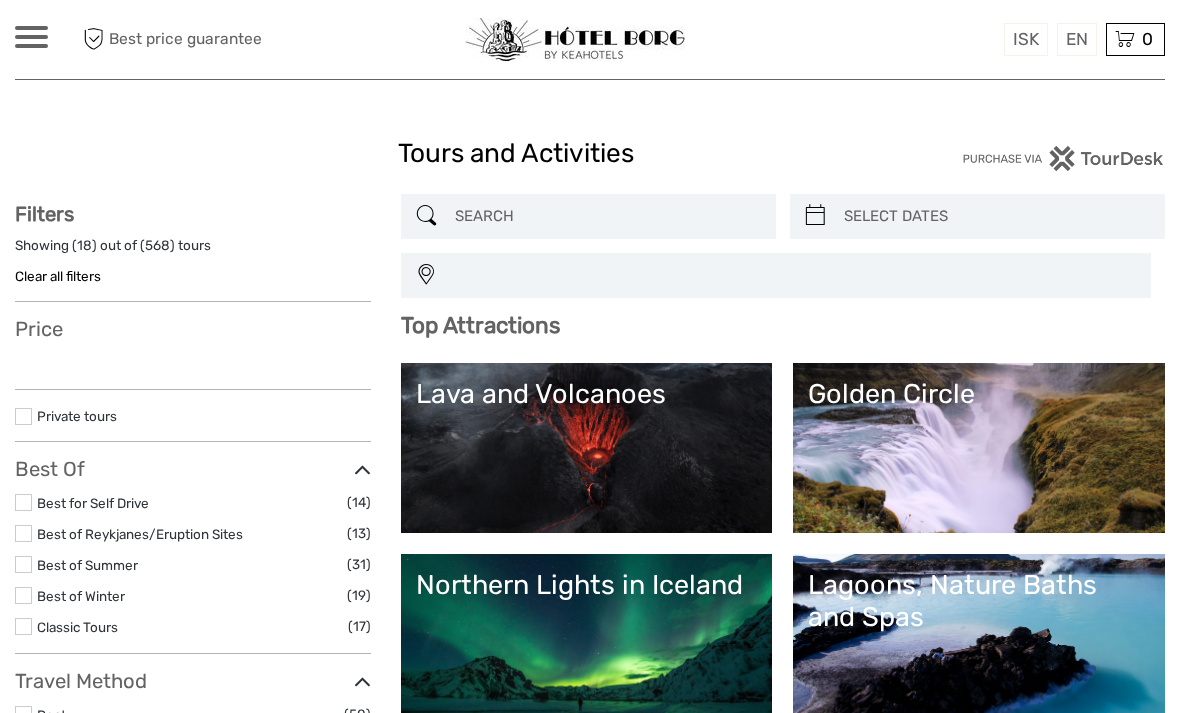 select 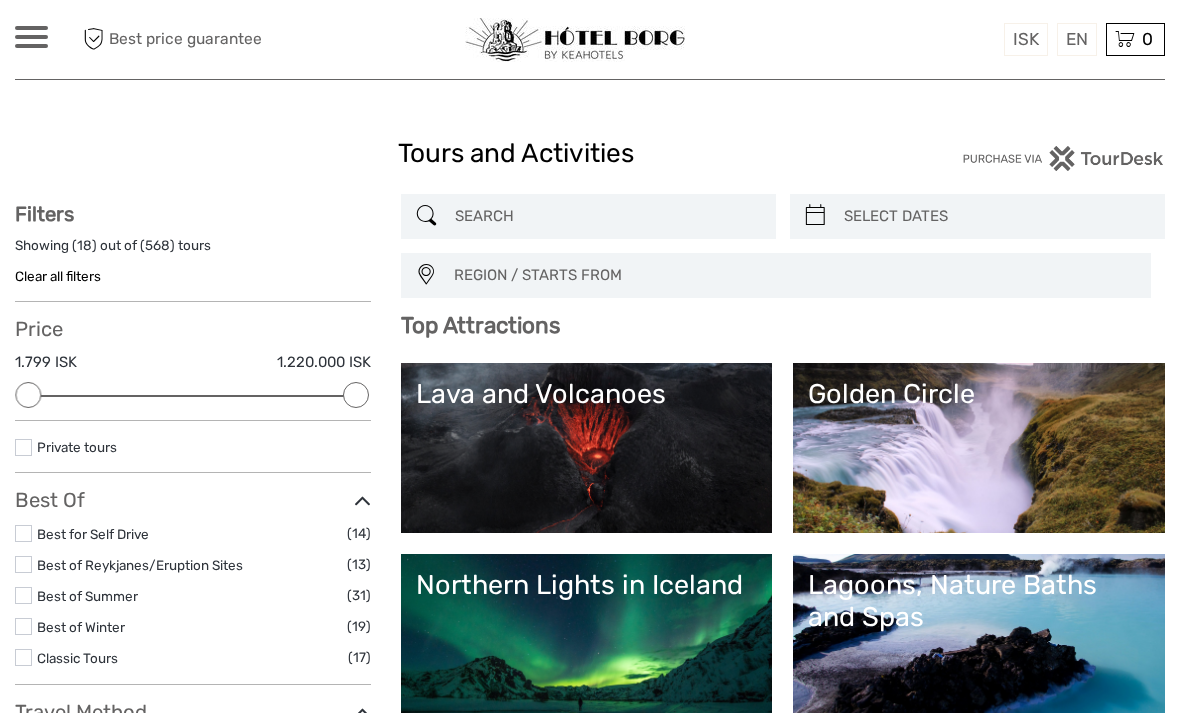scroll, scrollTop: 0, scrollLeft: 0, axis: both 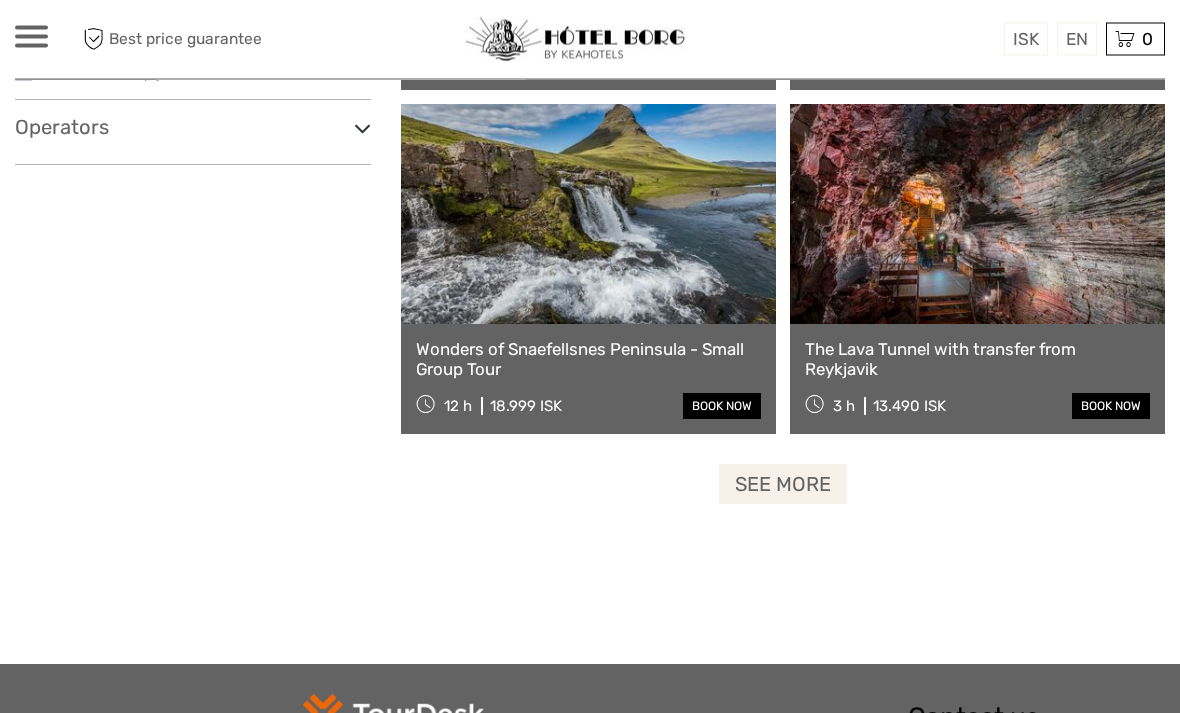 click on "See more" at bounding box center [783, 485] 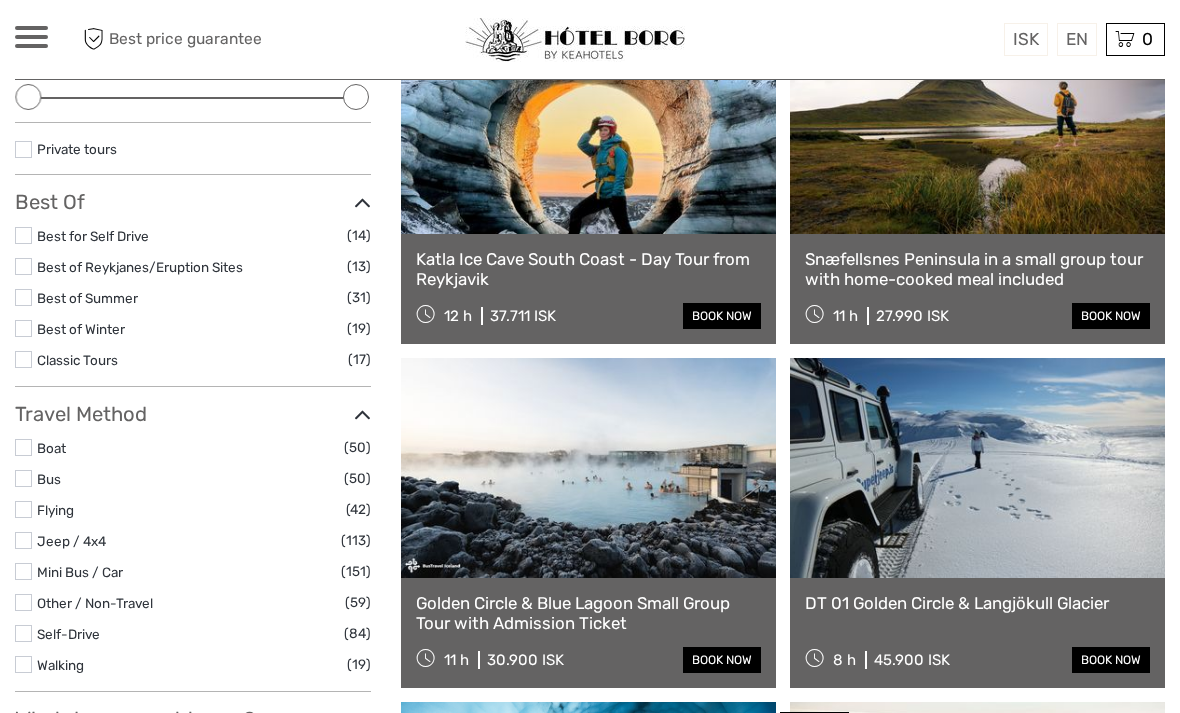 scroll, scrollTop: 0, scrollLeft: 0, axis: both 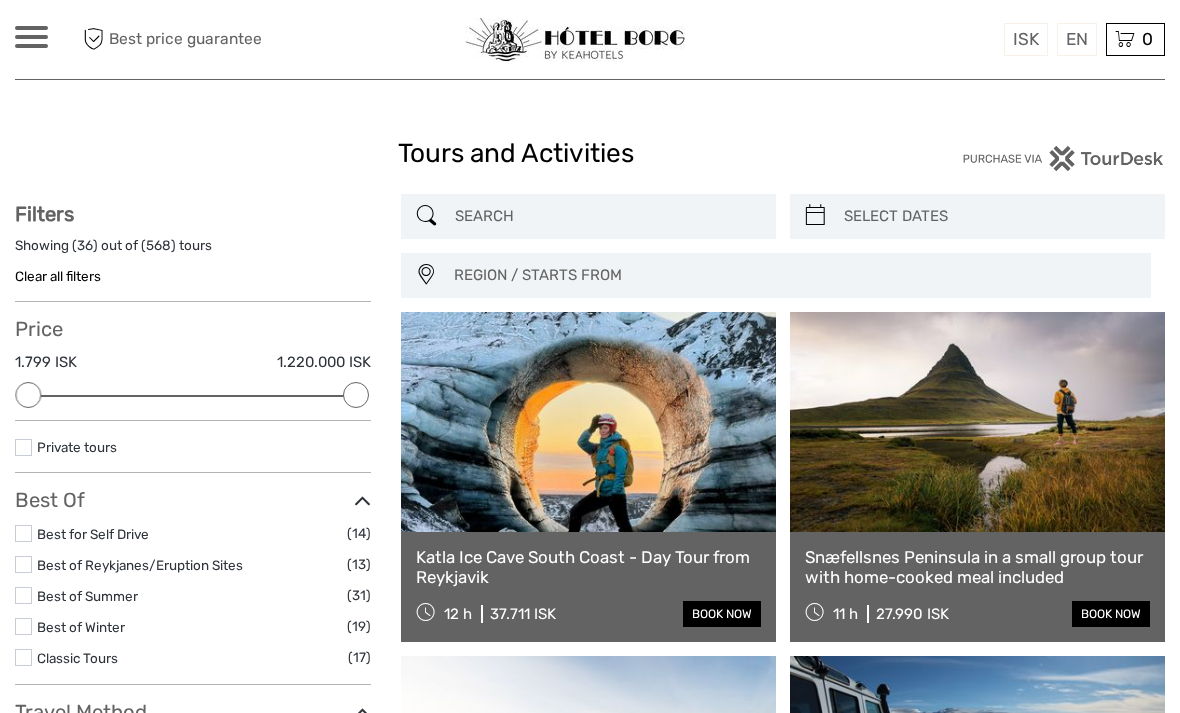 click on "Clear all filters" at bounding box center (58, 276) 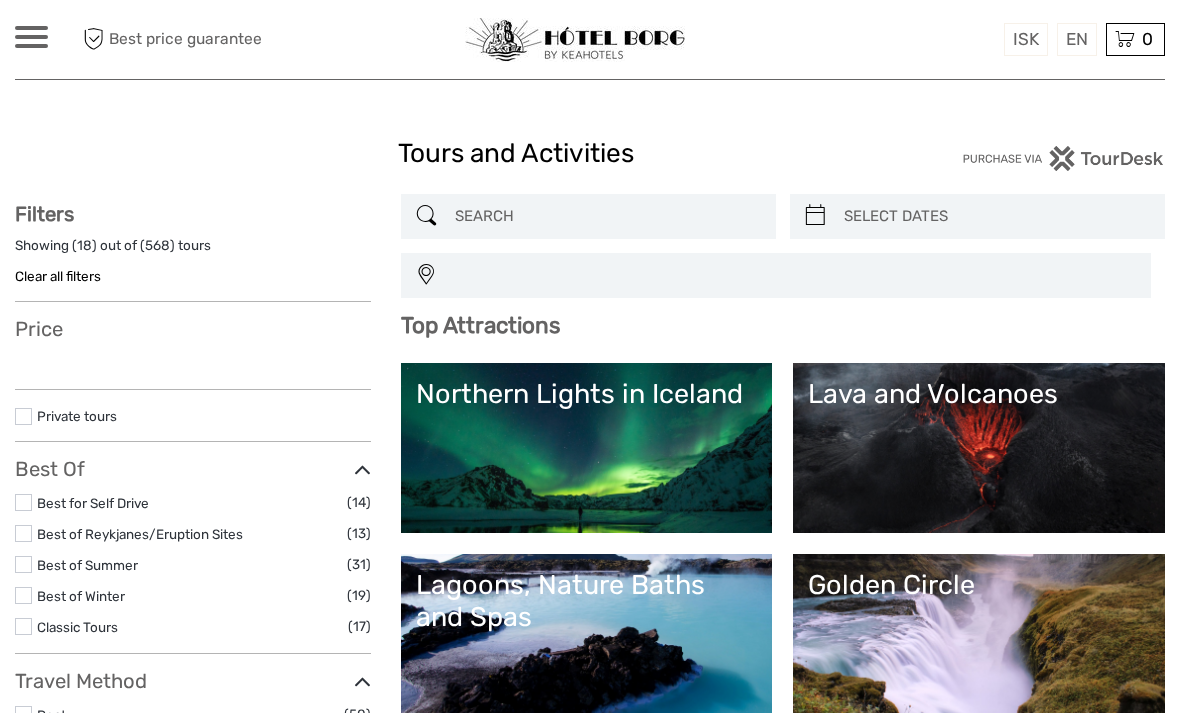 select 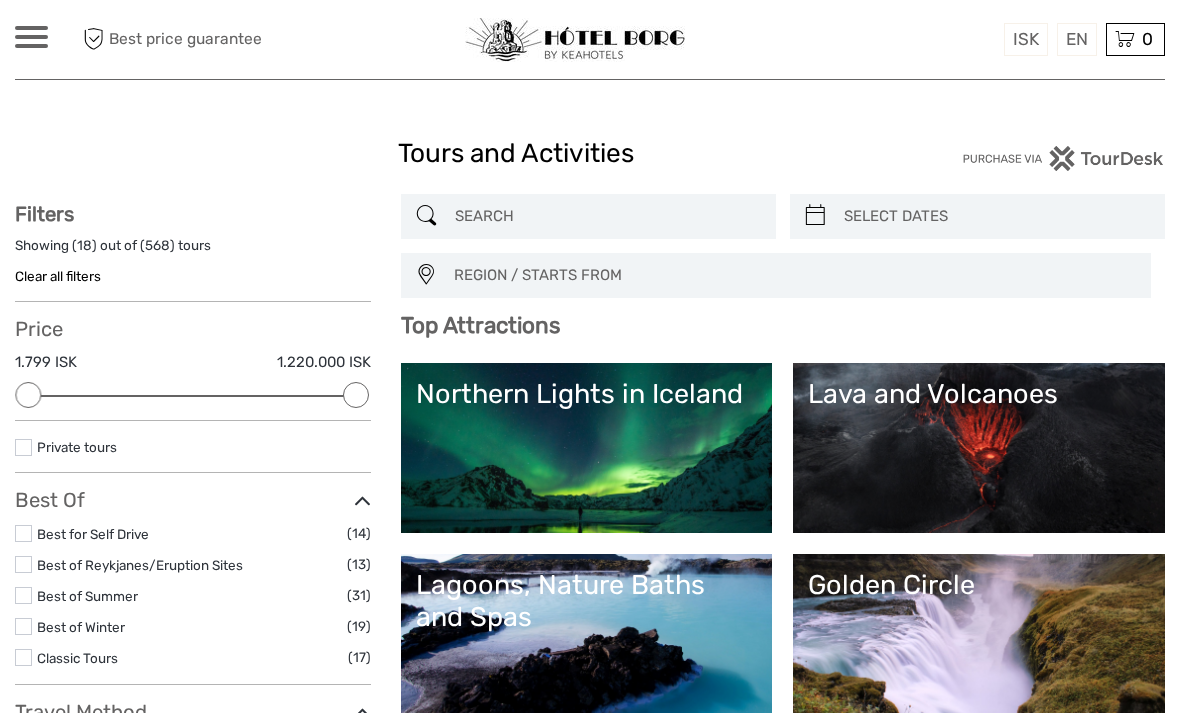 scroll, scrollTop: 0, scrollLeft: 0, axis: both 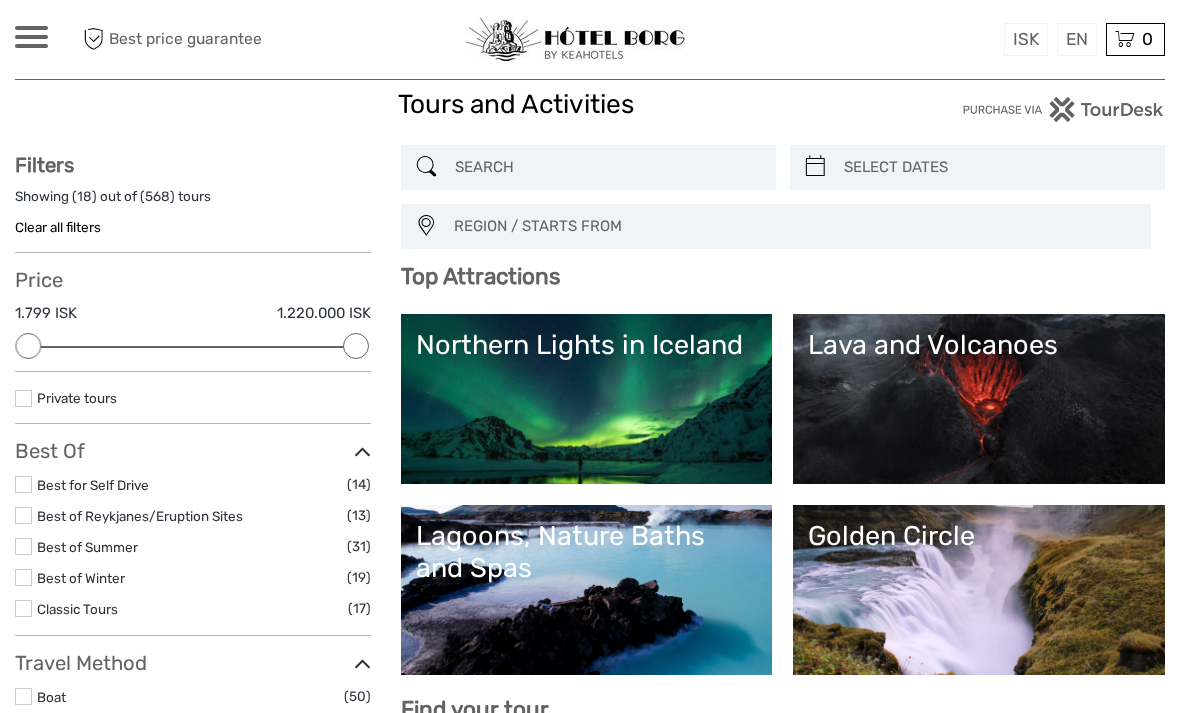 click at bounding box center [606, 167] 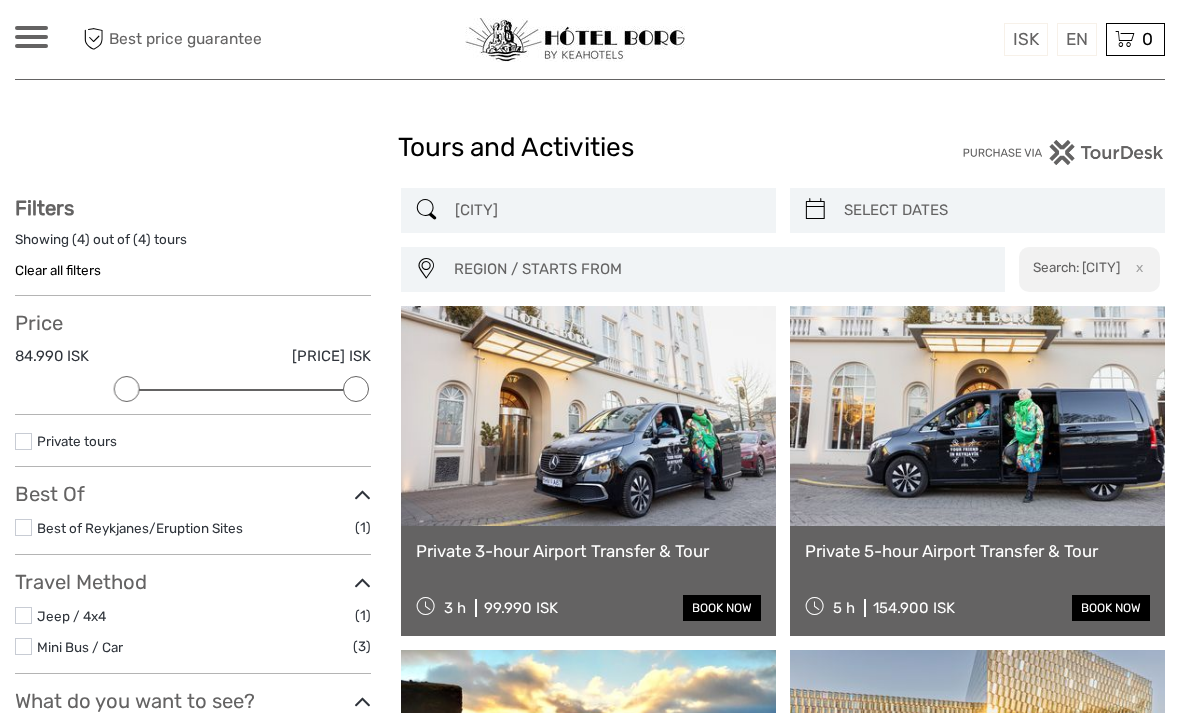 scroll, scrollTop: 0, scrollLeft: 0, axis: both 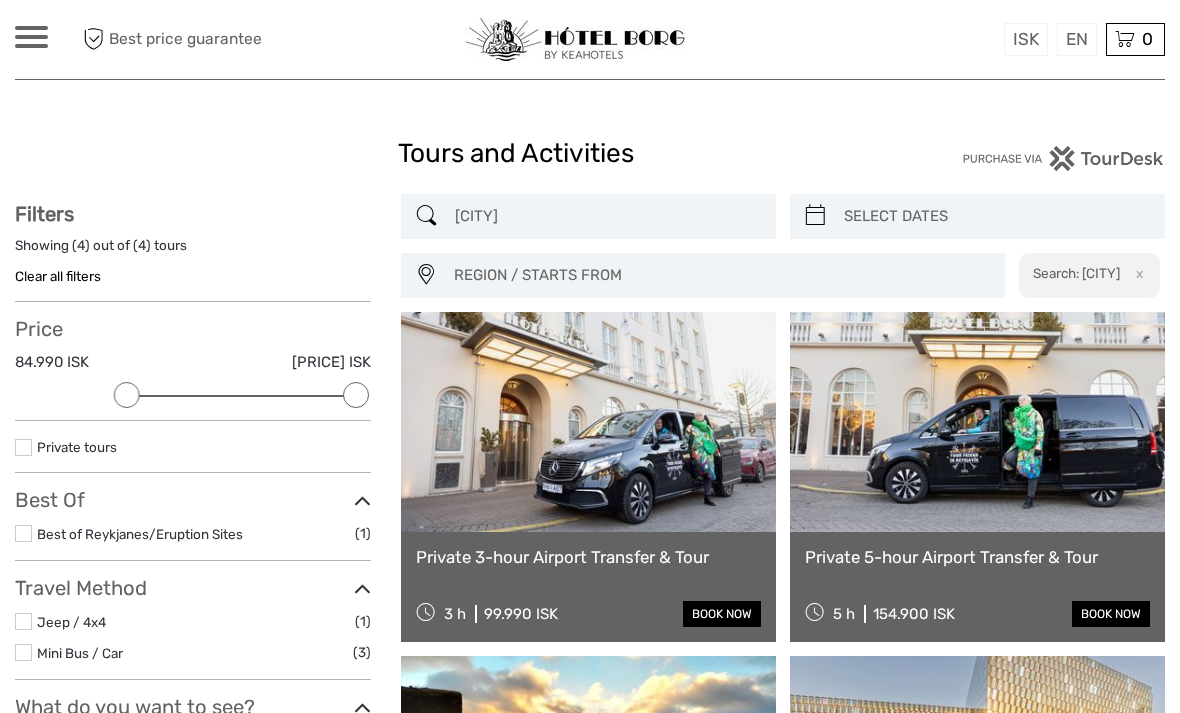 type on "Keflavik" 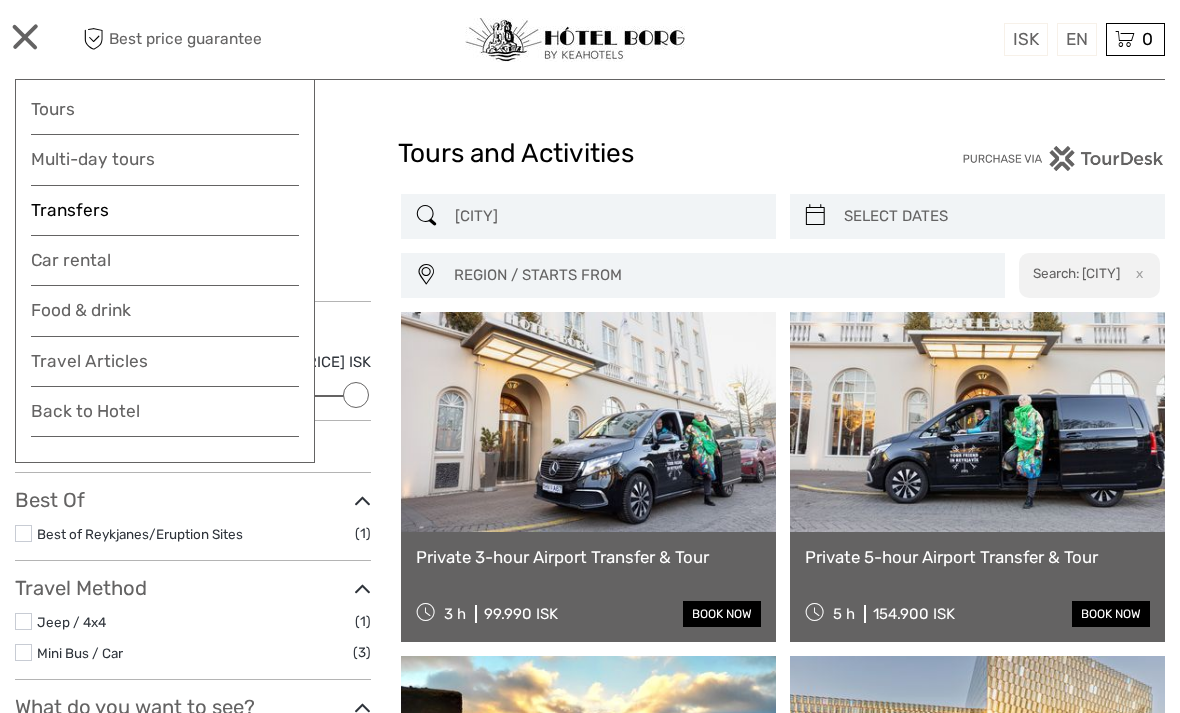 click on "Transfers" at bounding box center [165, 210] 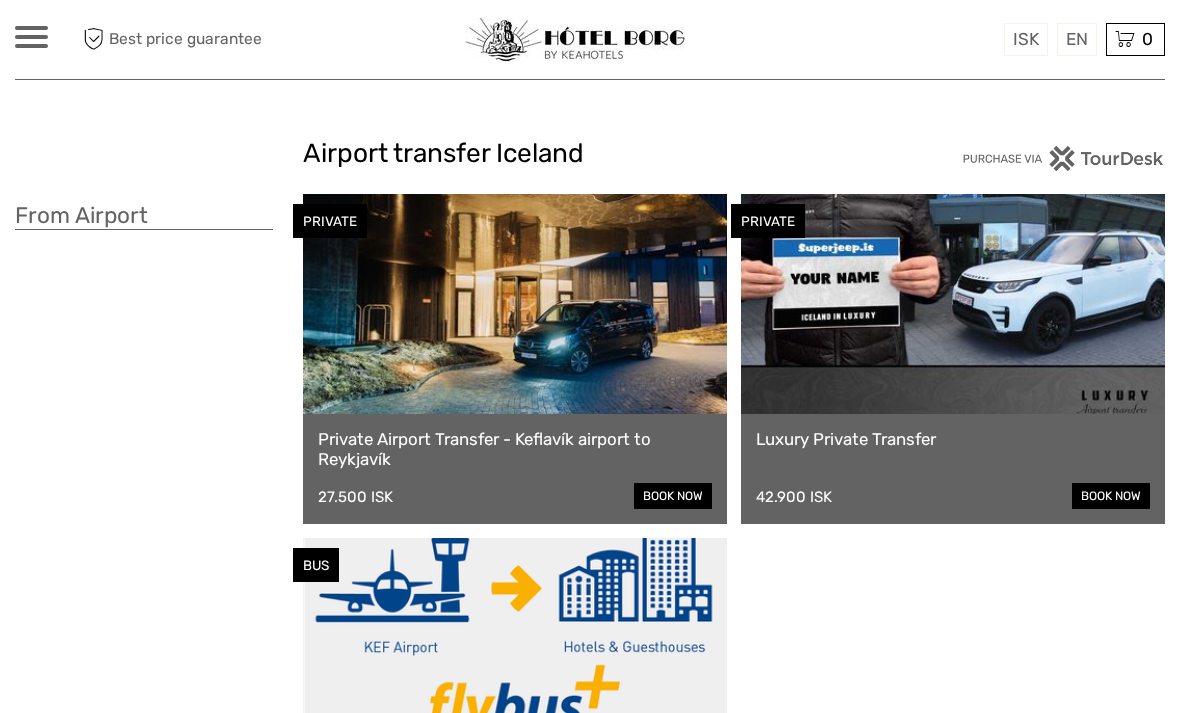 scroll, scrollTop: 0, scrollLeft: 0, axis: both 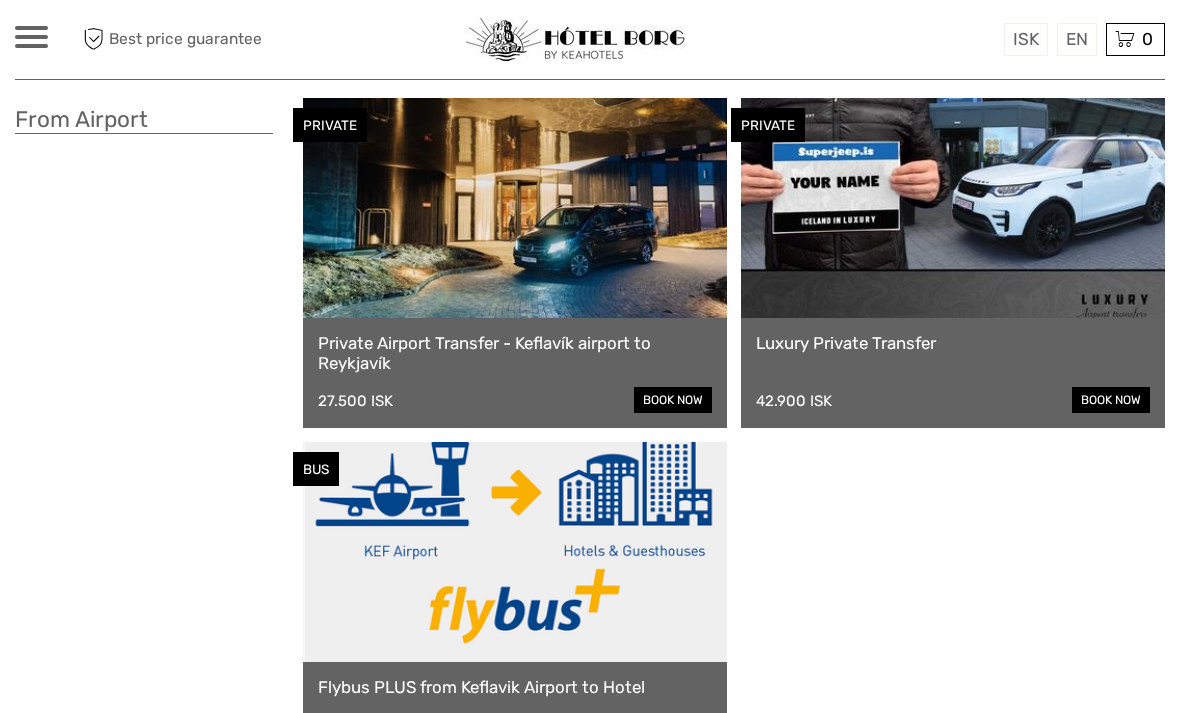 click at bounding box center (515, 552) 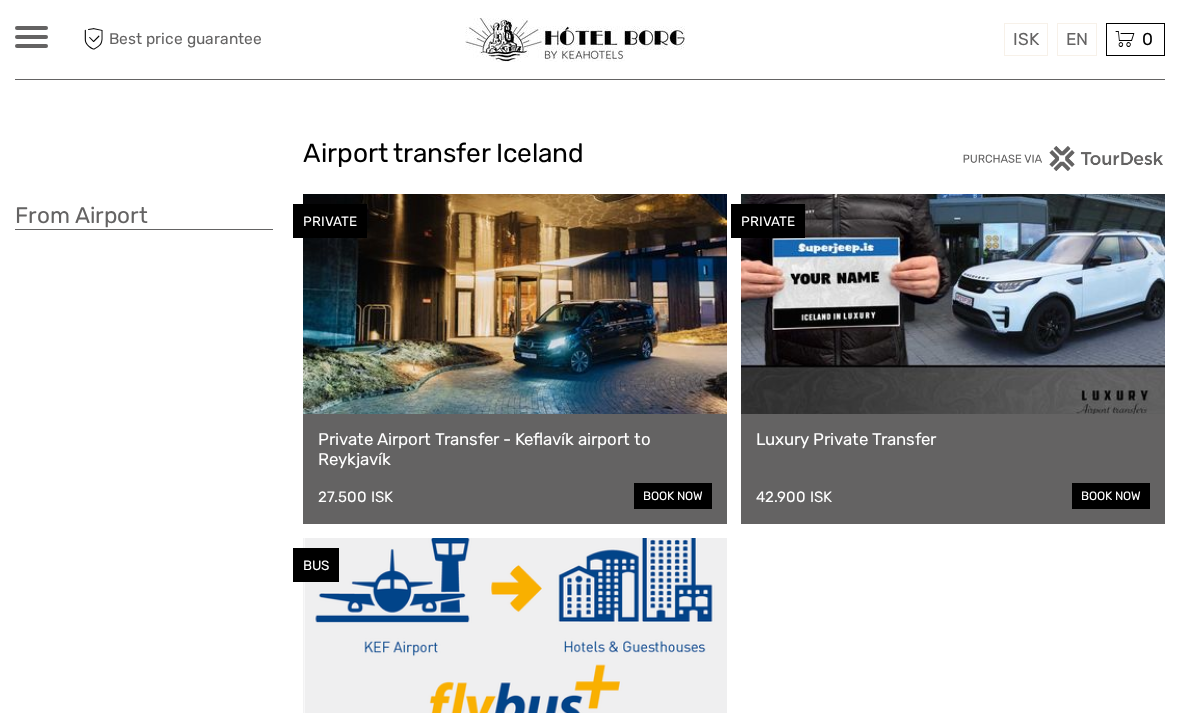 click at bounding box center [953, 304] 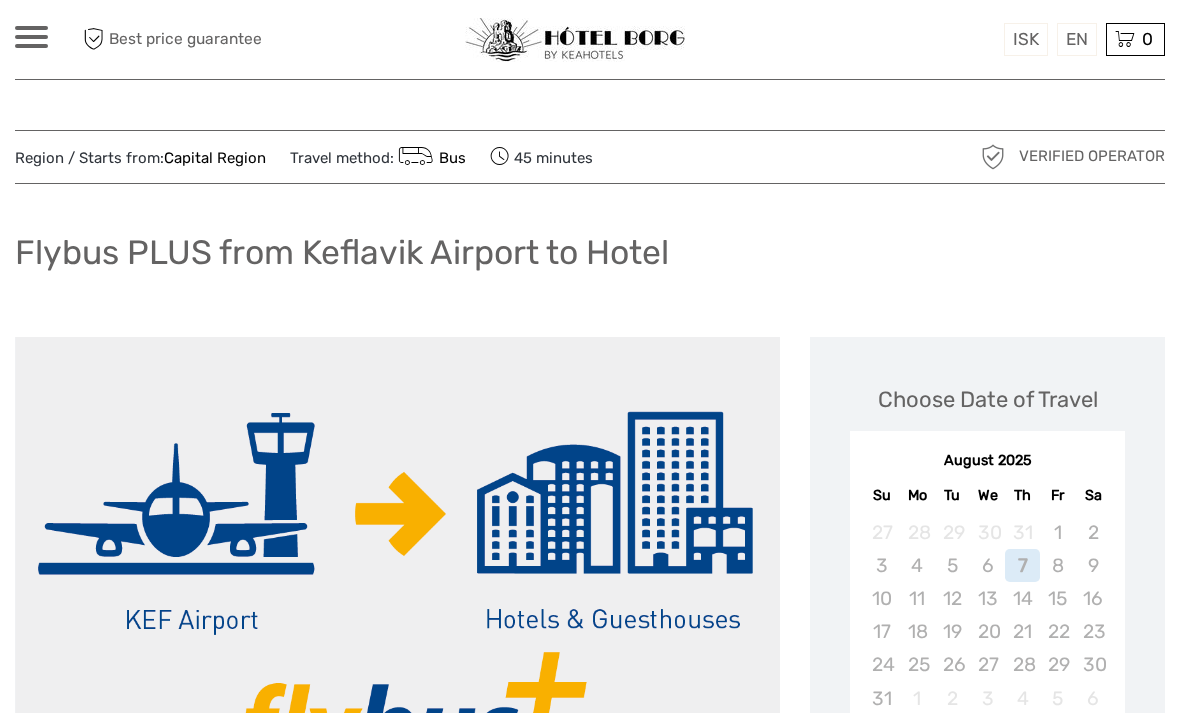 scroll, scrollTop: 0, scrollLeft: 0, axis: both 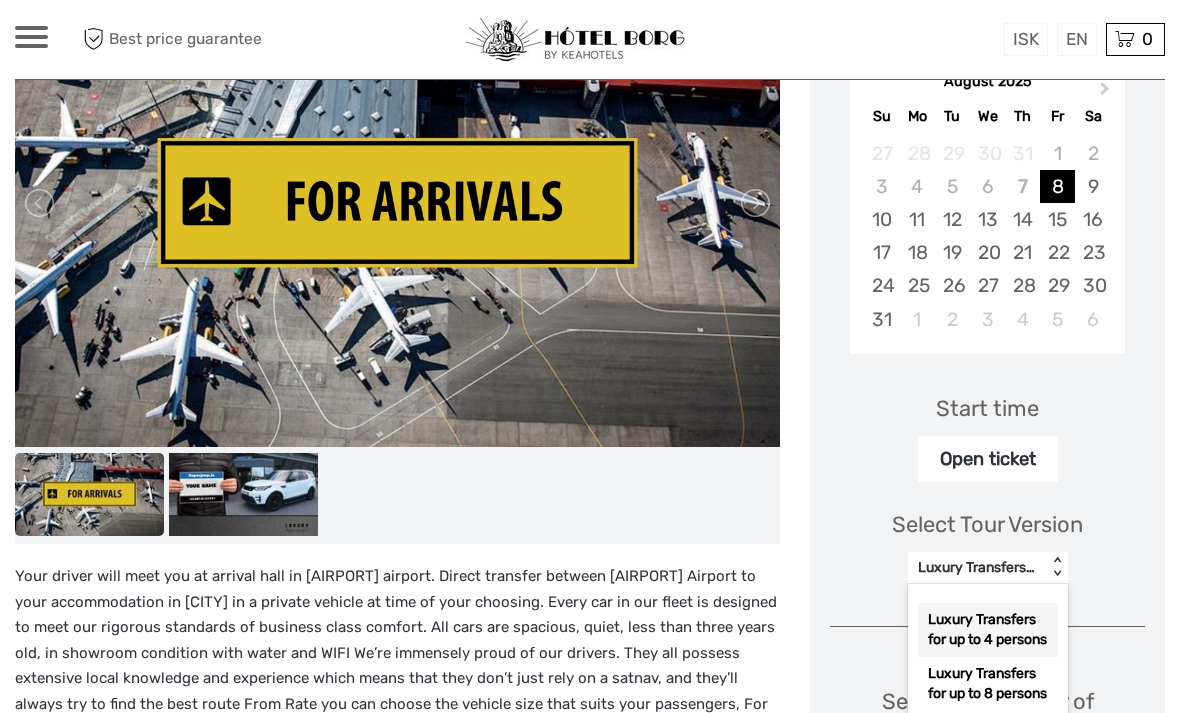 click on "Luxury Transfers for up to 4 persons" at bounding box center [988, 630] 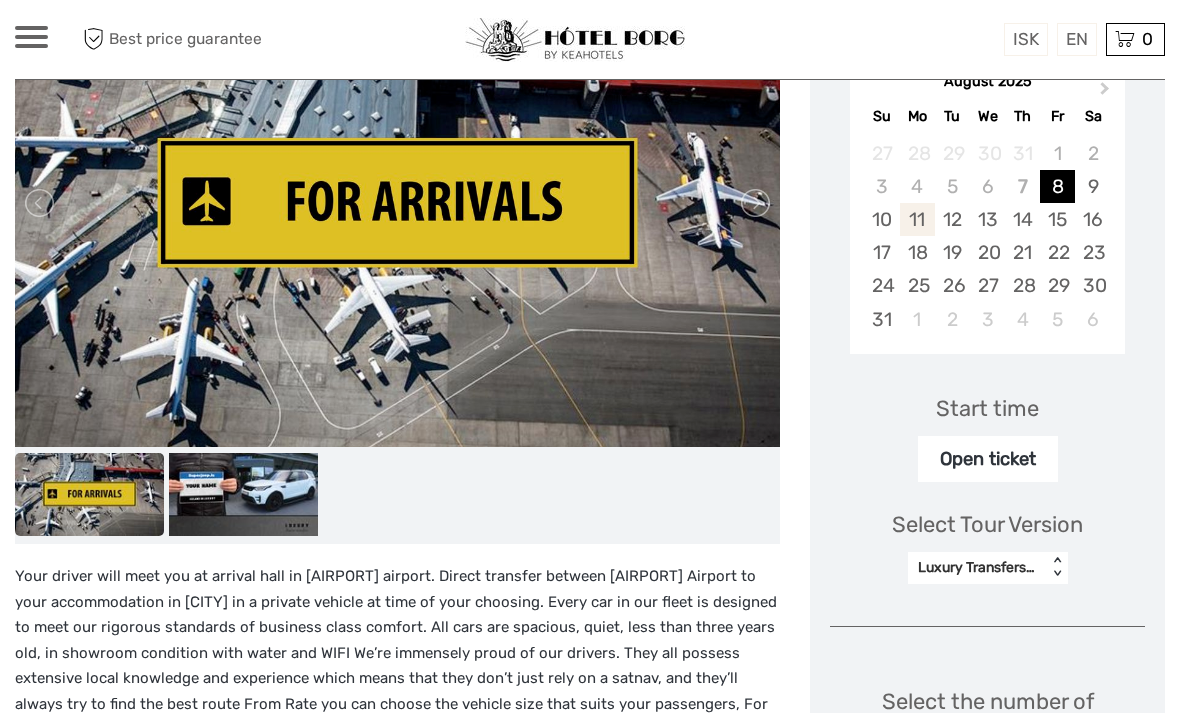 click on "11" at bounding box center [917, 219] 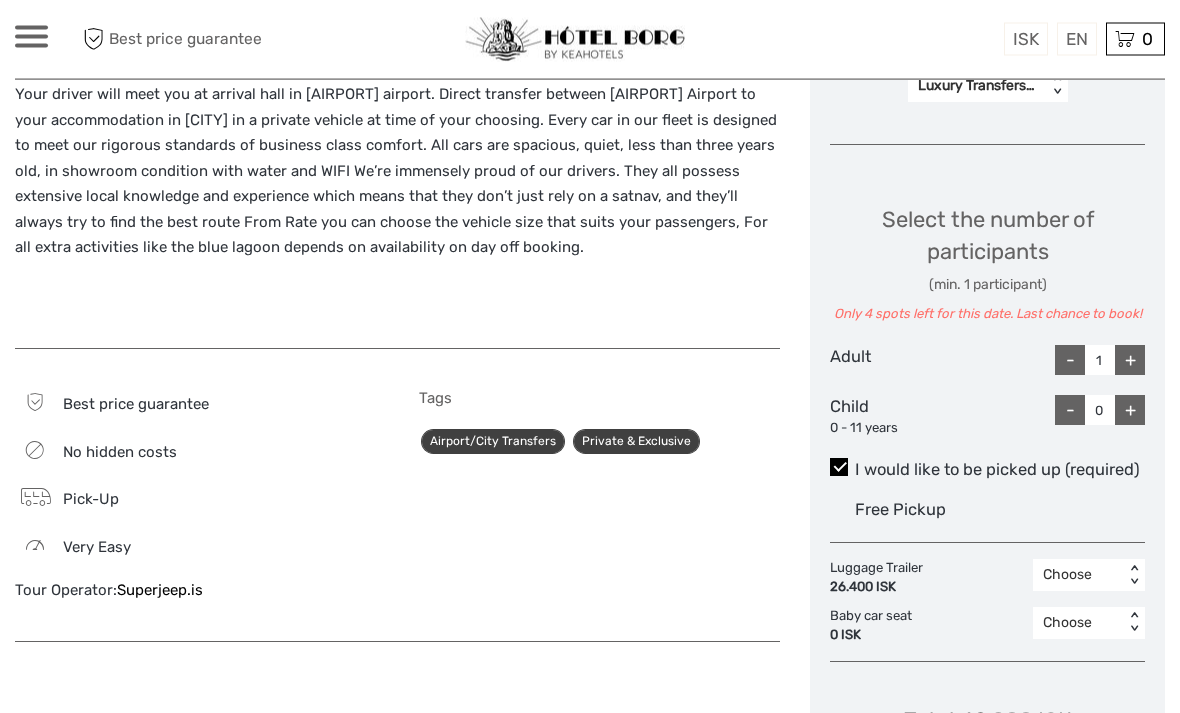 click on "+" at bounding box center (1130, 361) 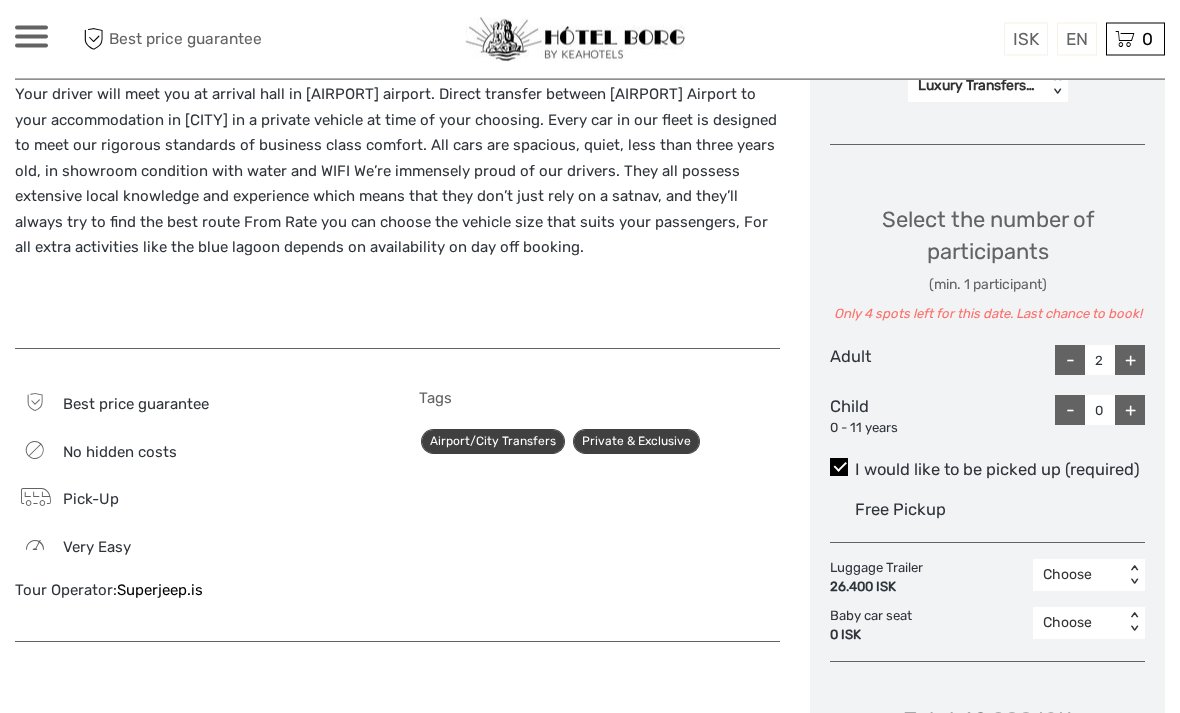 click on "+" at bounding box center [1130, 361] 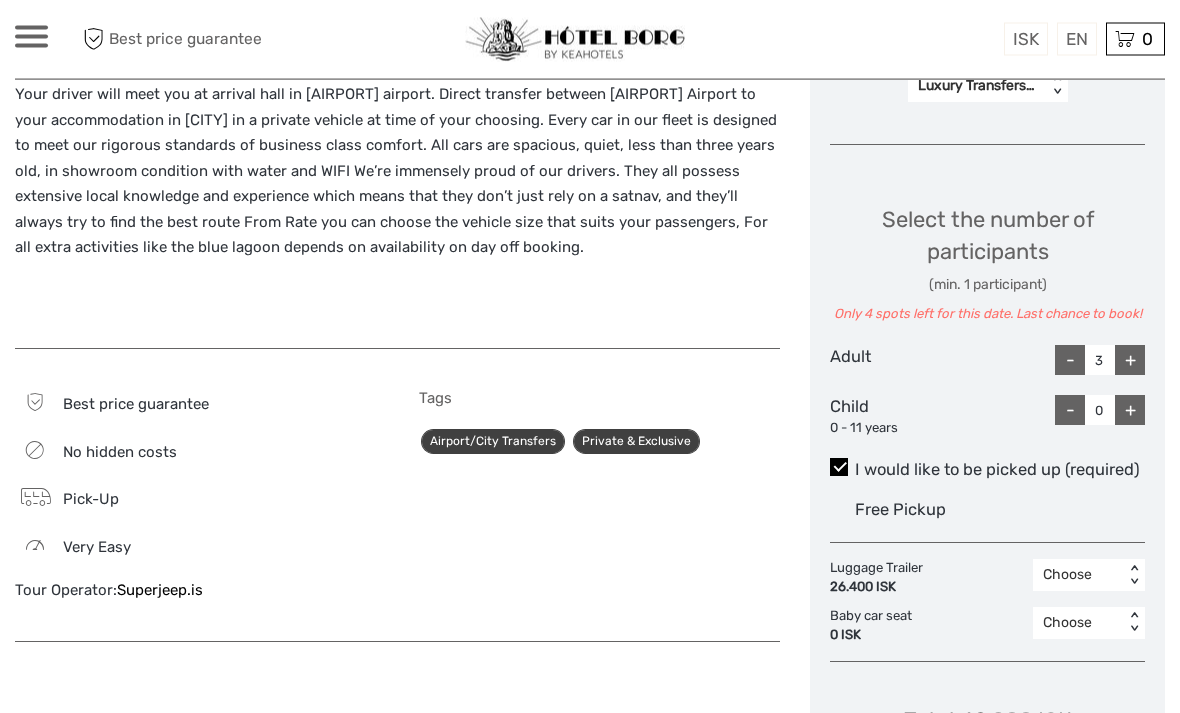 scroll, scrollTop: 861, scrollLeft: 0, axis: vertical 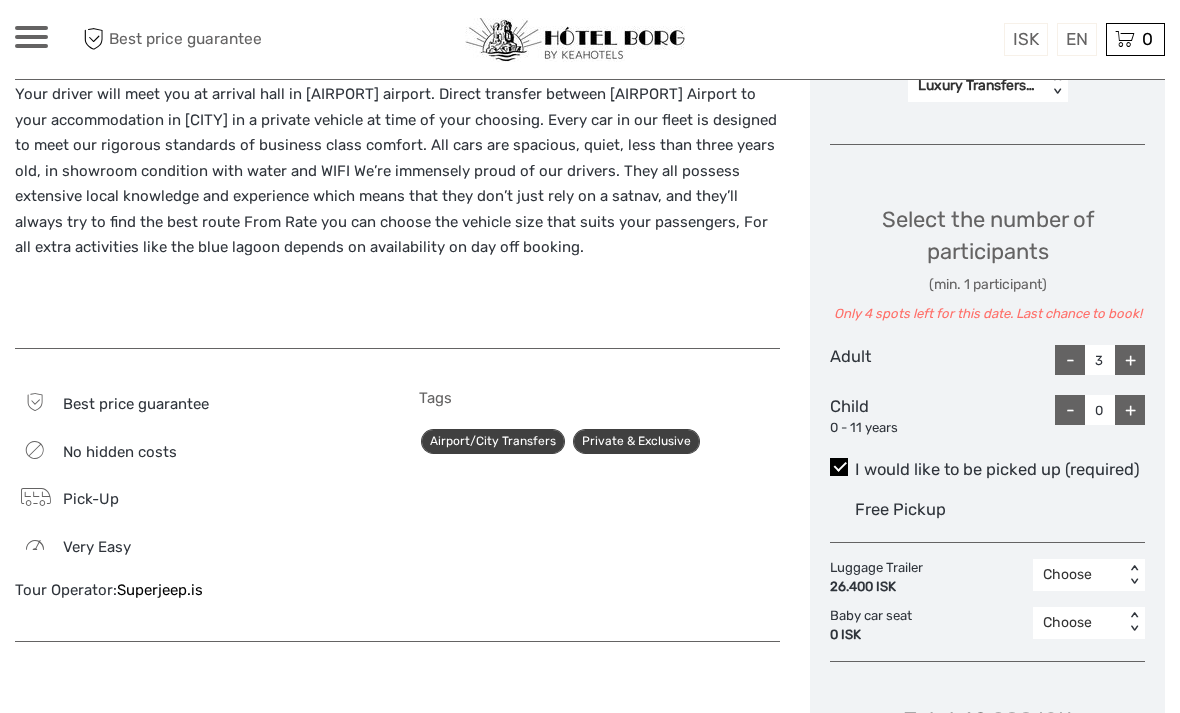 click on "+" at bounding box center (1130, 360) 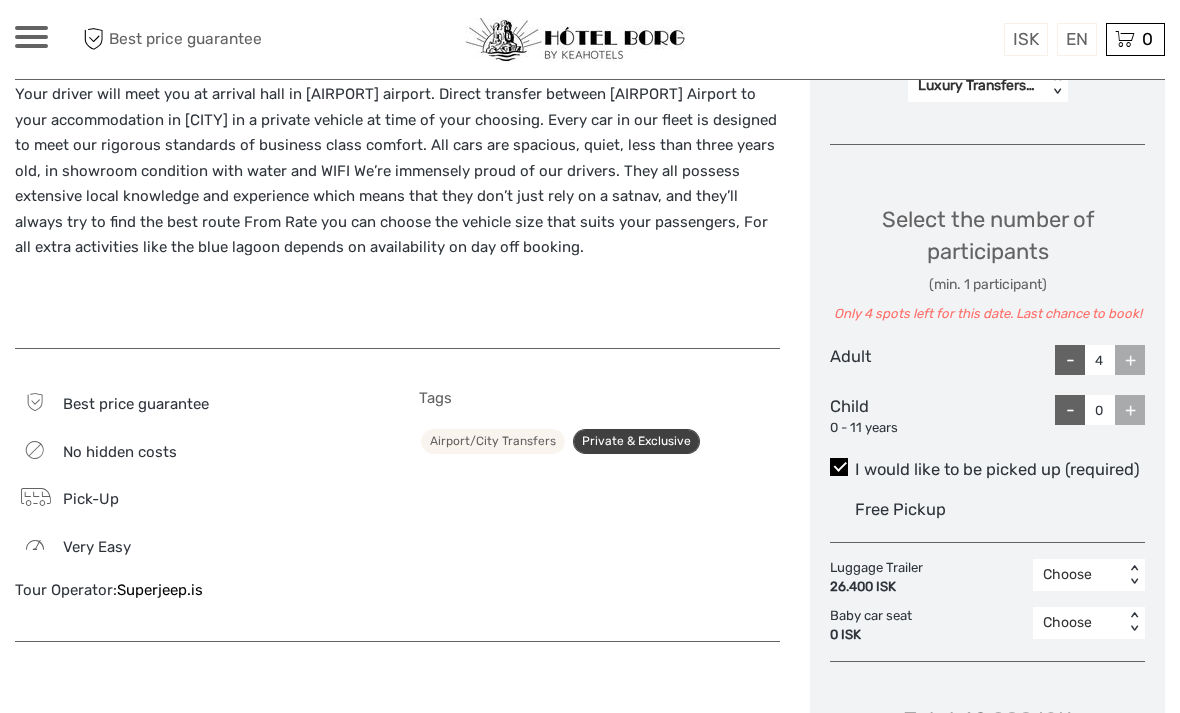 click on "Airport/City Transfers" at bounding box center (493, 441) 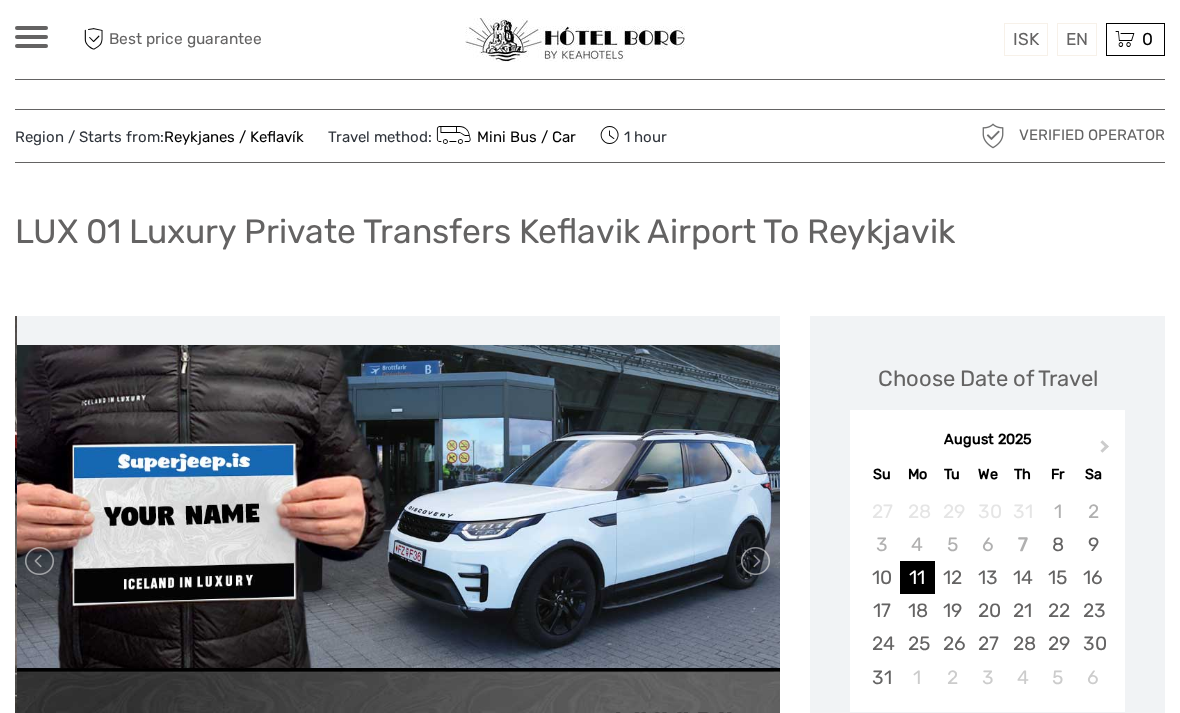 scroll, scrollTop: 0, scrollLeft: 0, axis: both 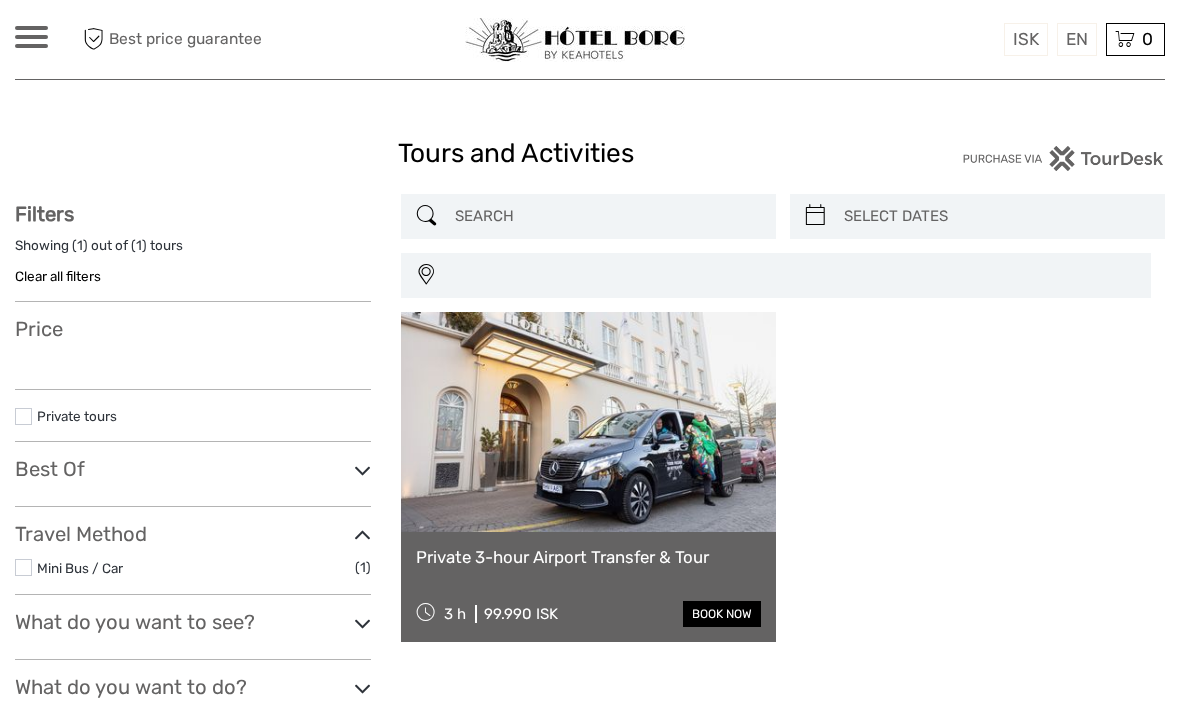 select 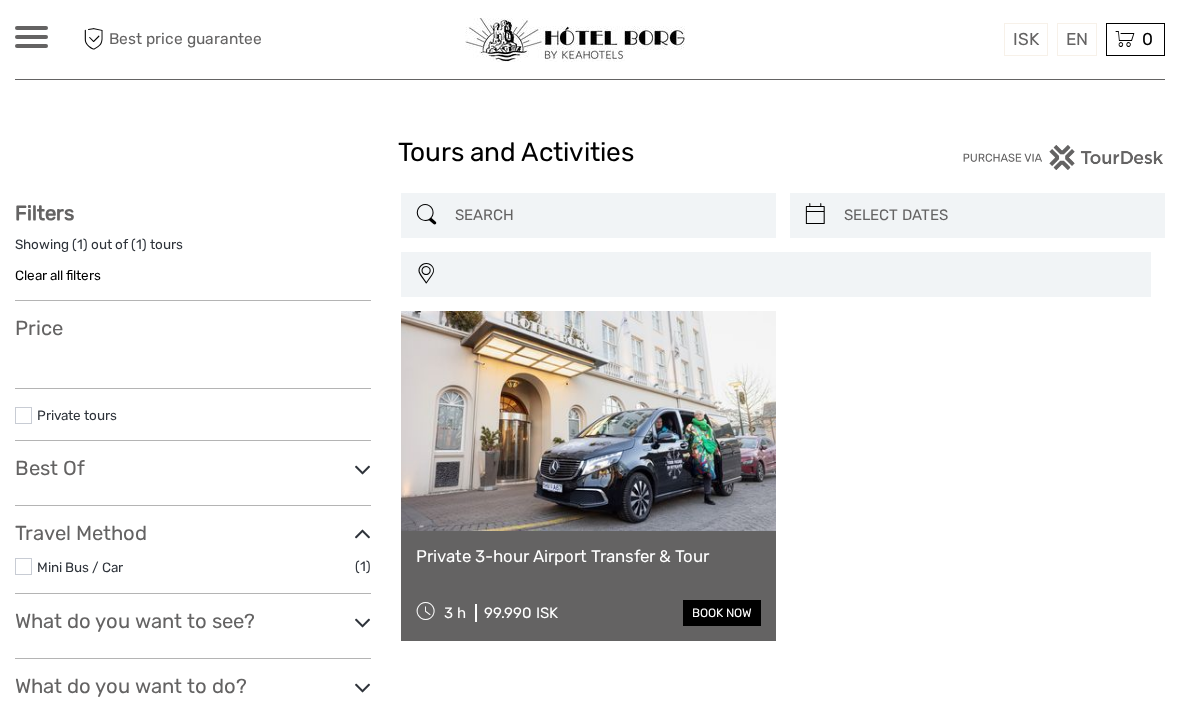 select 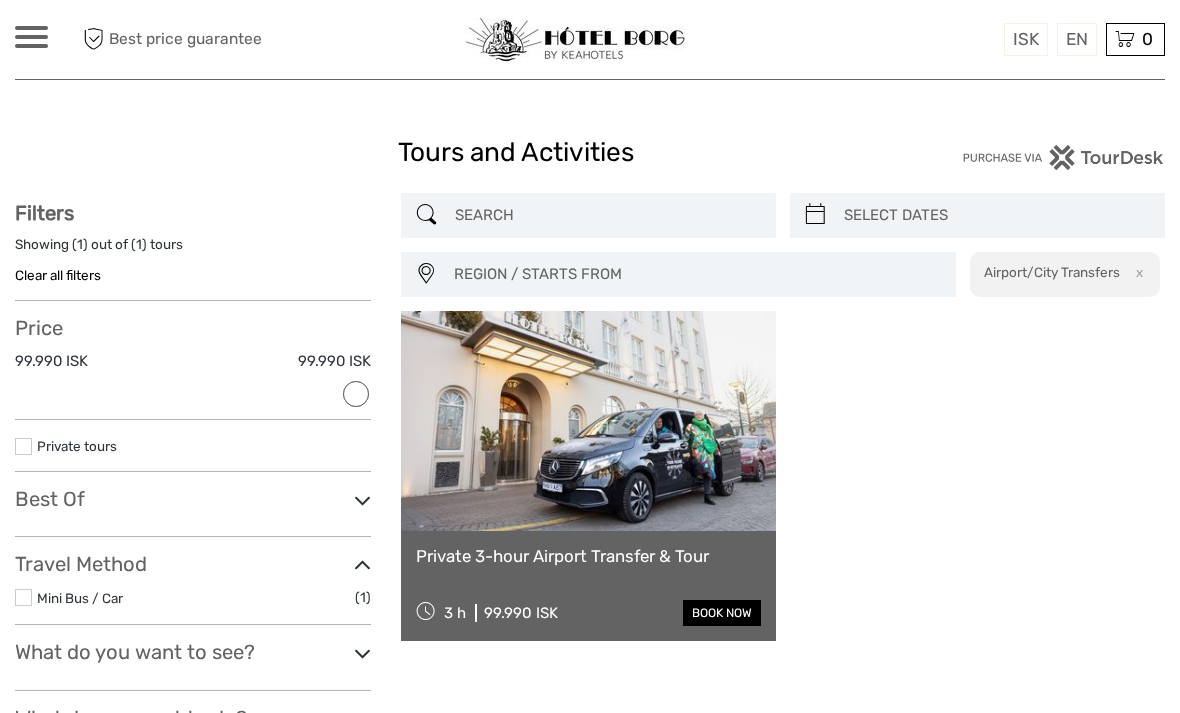 scroll, scrollTop: 3, scrollLeft: 0, axis: vertical 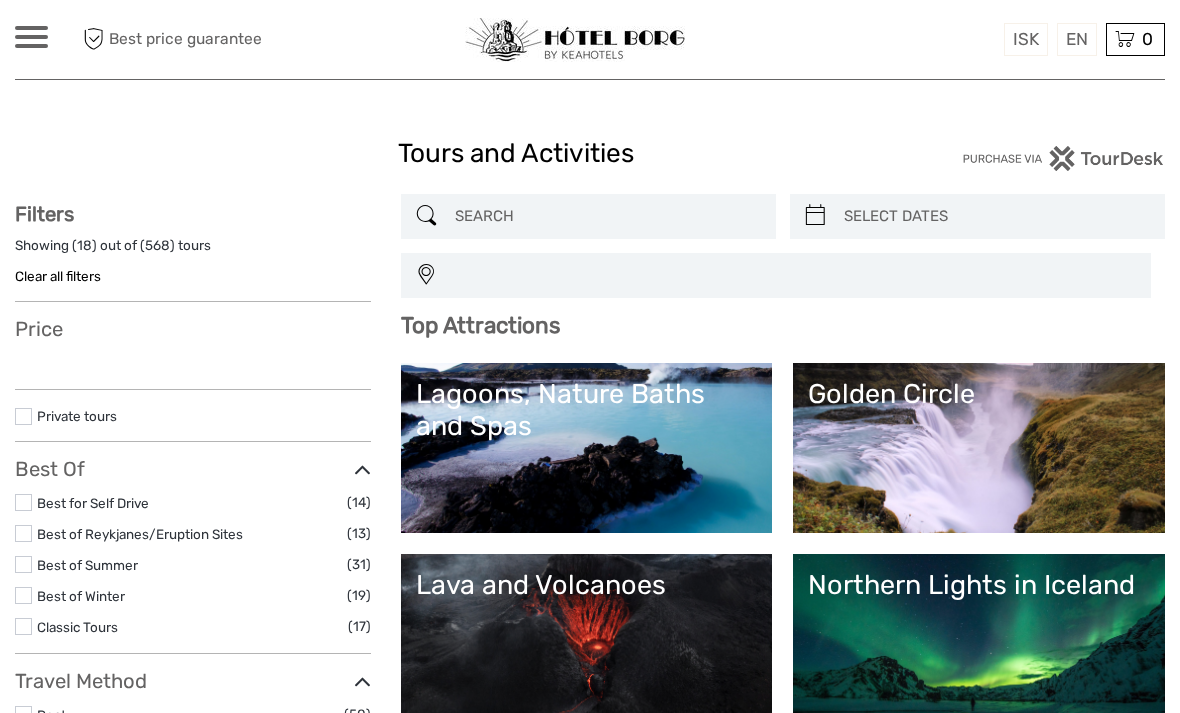 select 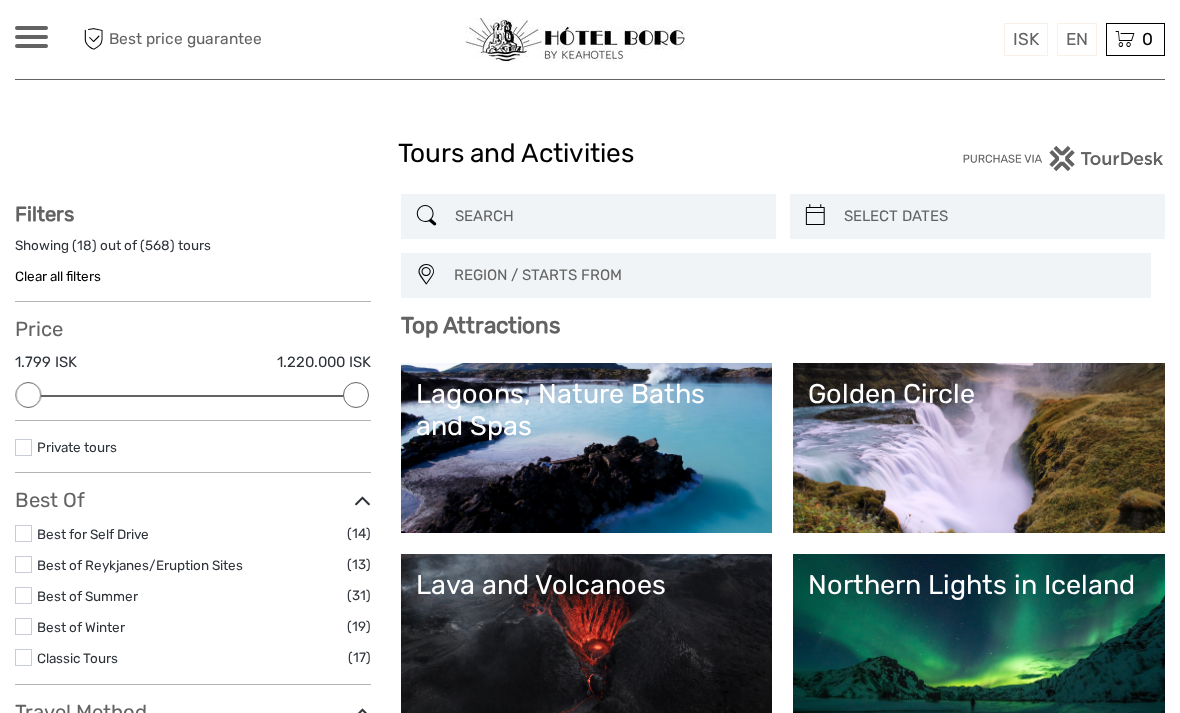 scroll, scrollTop: 0, scrollLeft: 0, axis: both 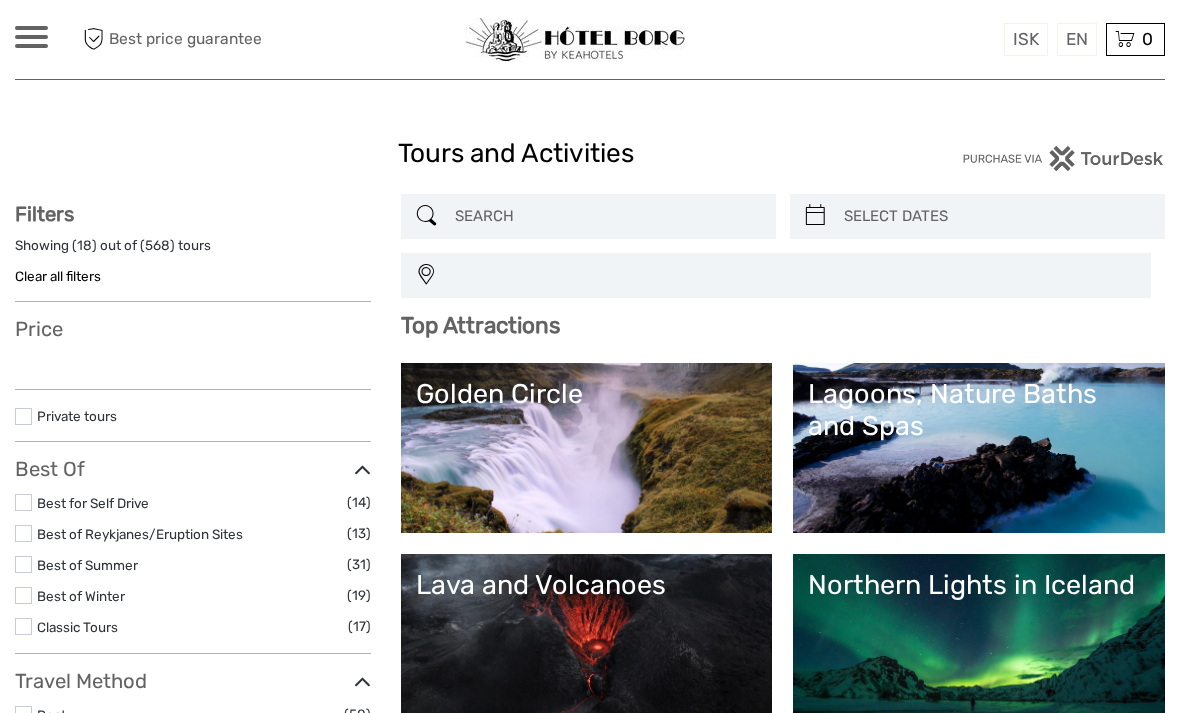 select 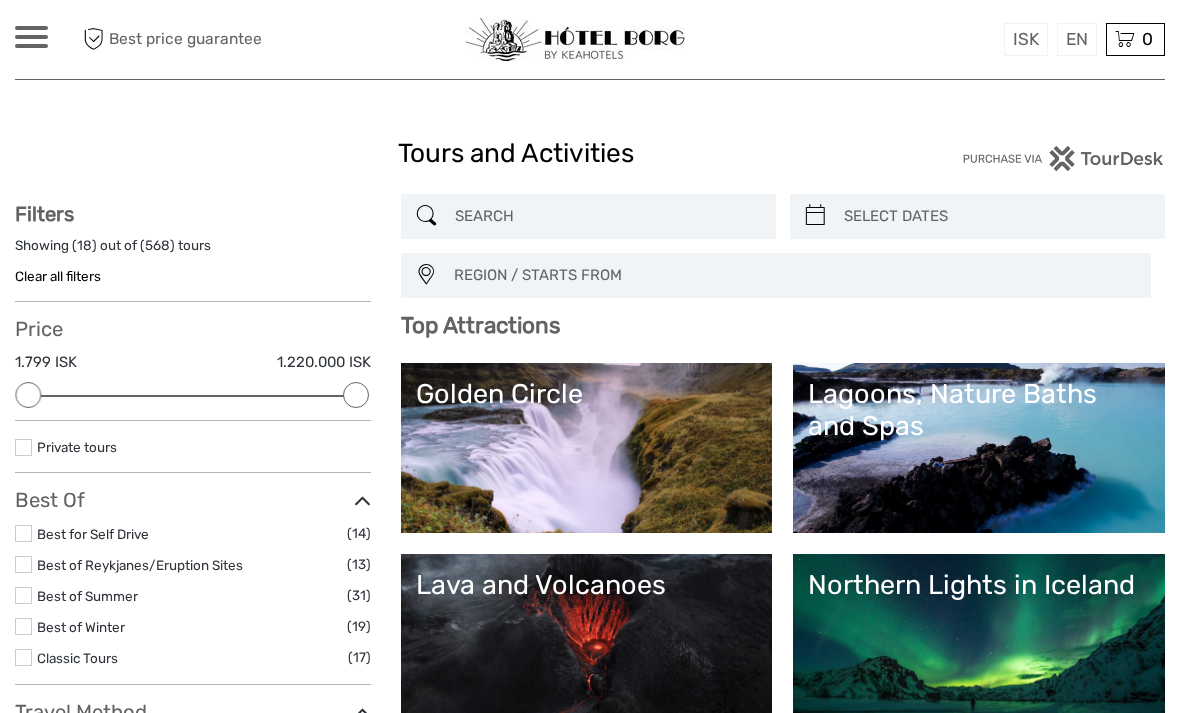 scroll, scrollTop: 0, scrollLeft: 0, axis: both 